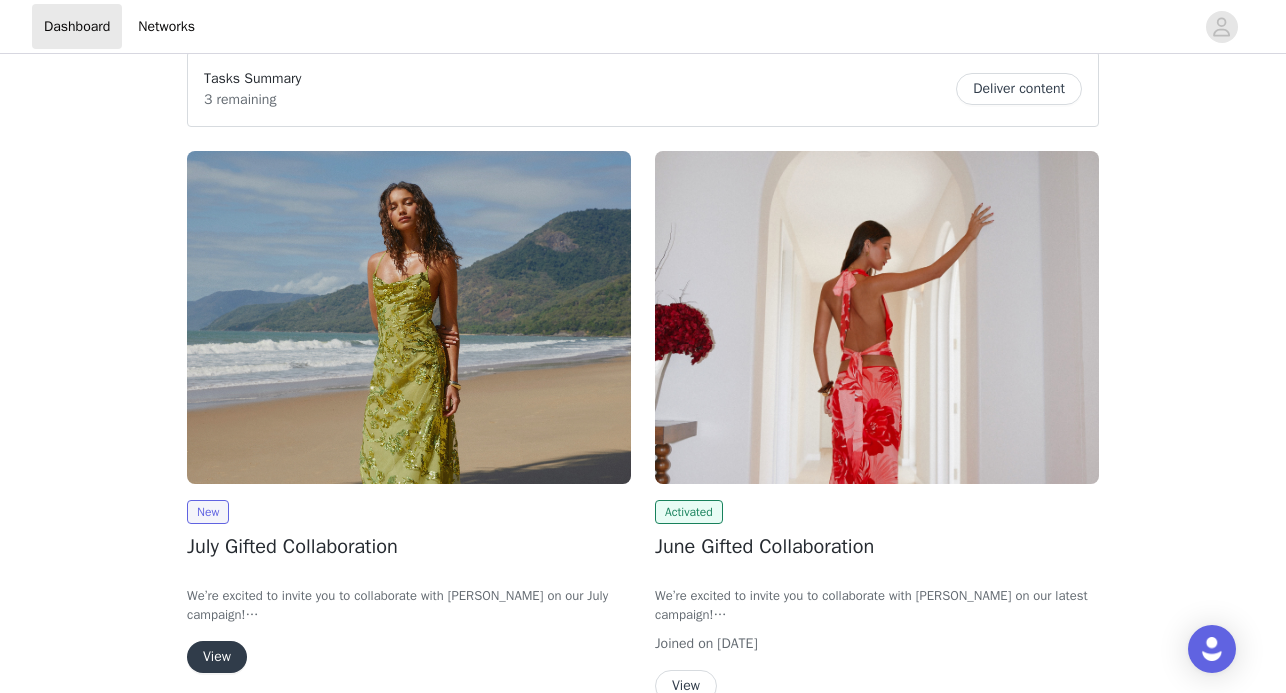 scroll, scrollTop: 59, scrollLeft: 0, axis: vertical 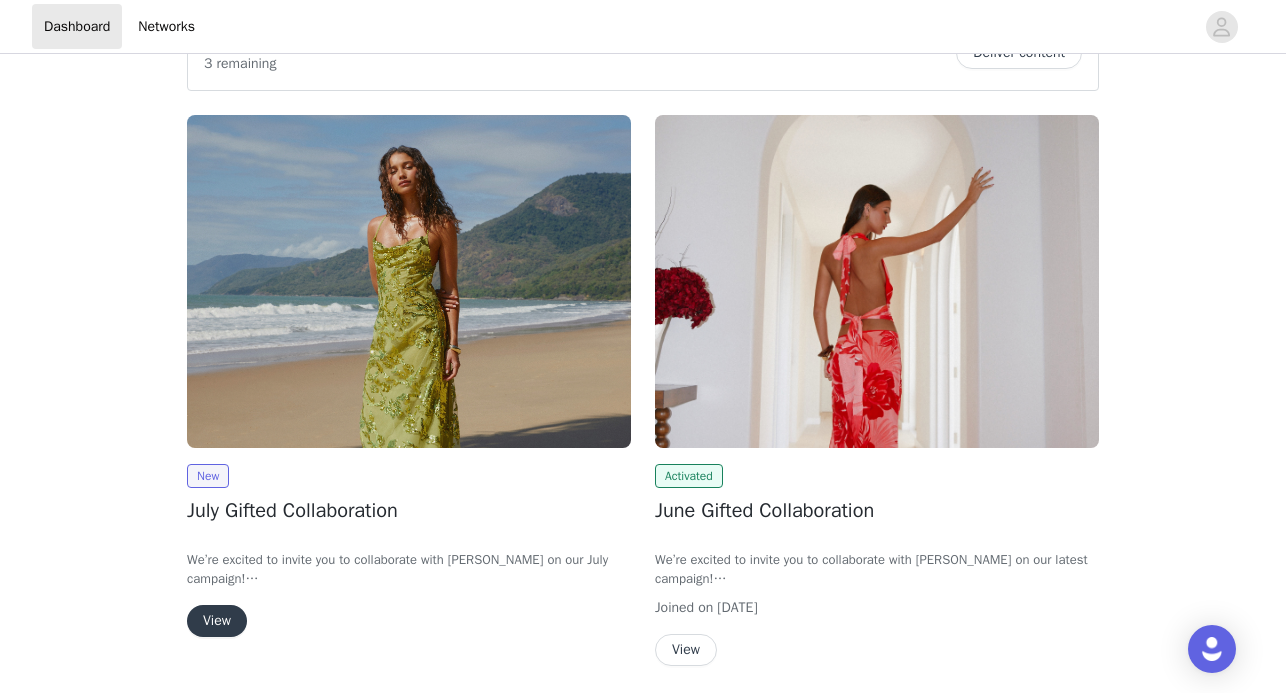click on "View" at bounding box center (217, 621) 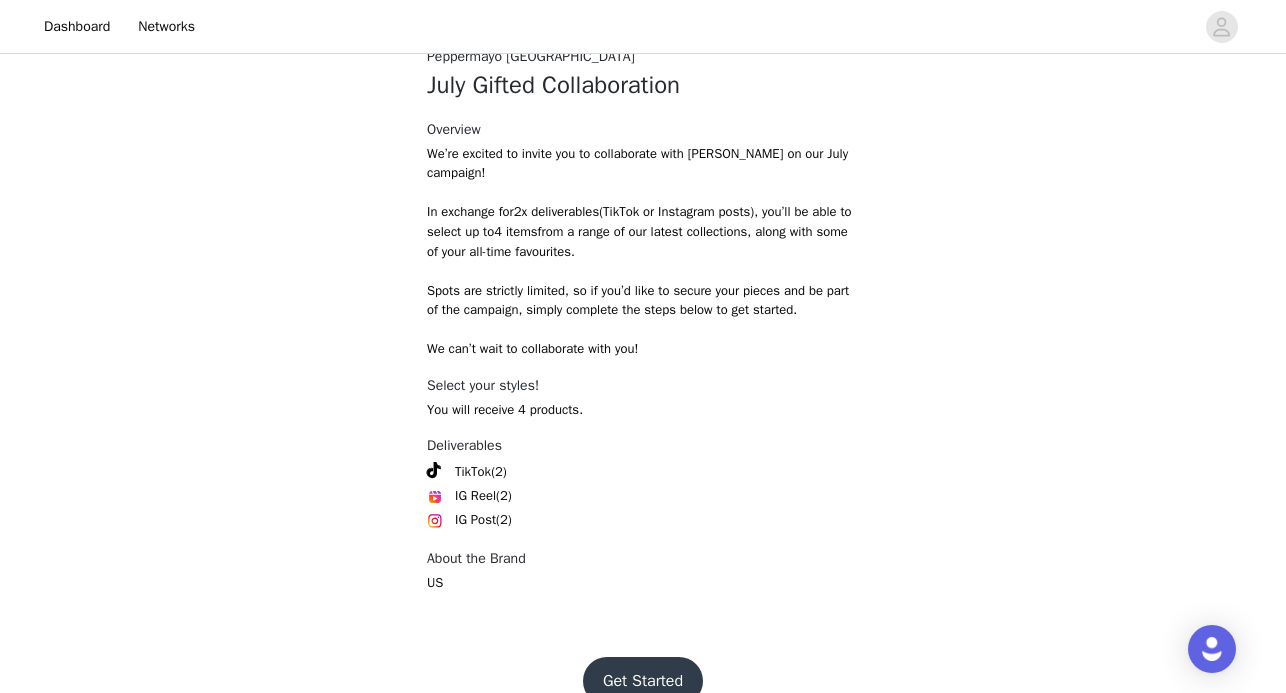 scroll, scrollTop: 823, scrollLeft: 0, axis: vertical 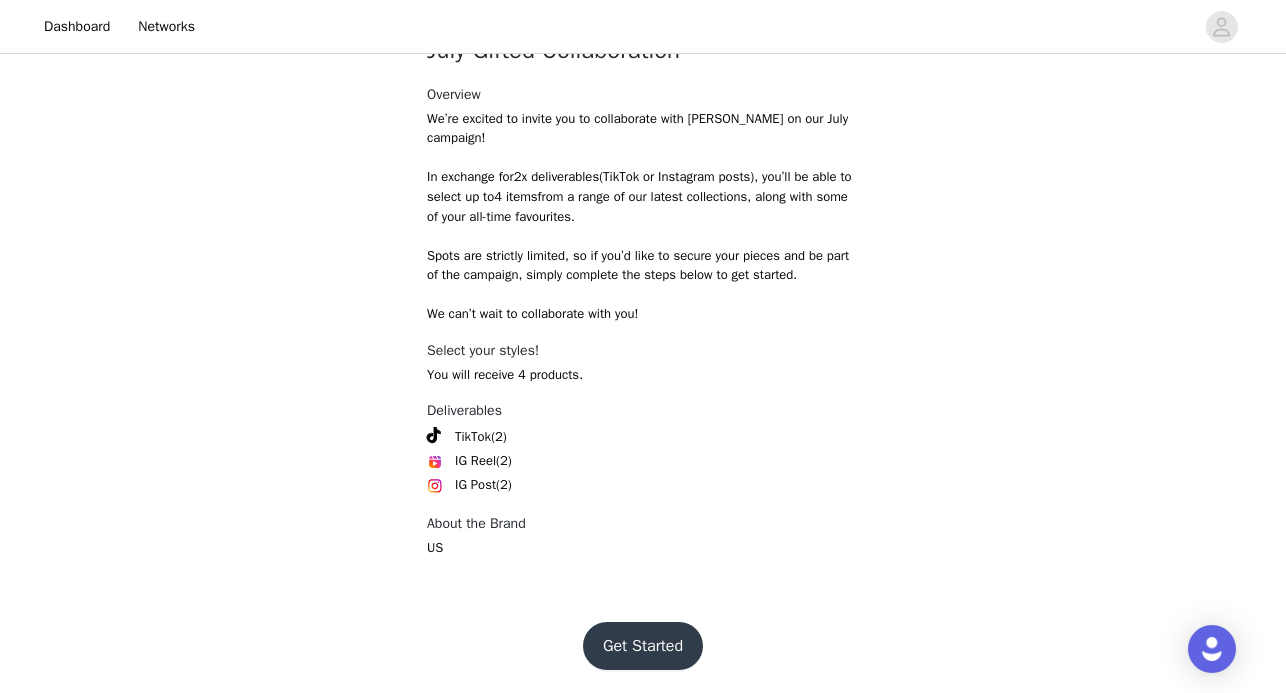 click on "Get Started" at bounding box center (643, 646) 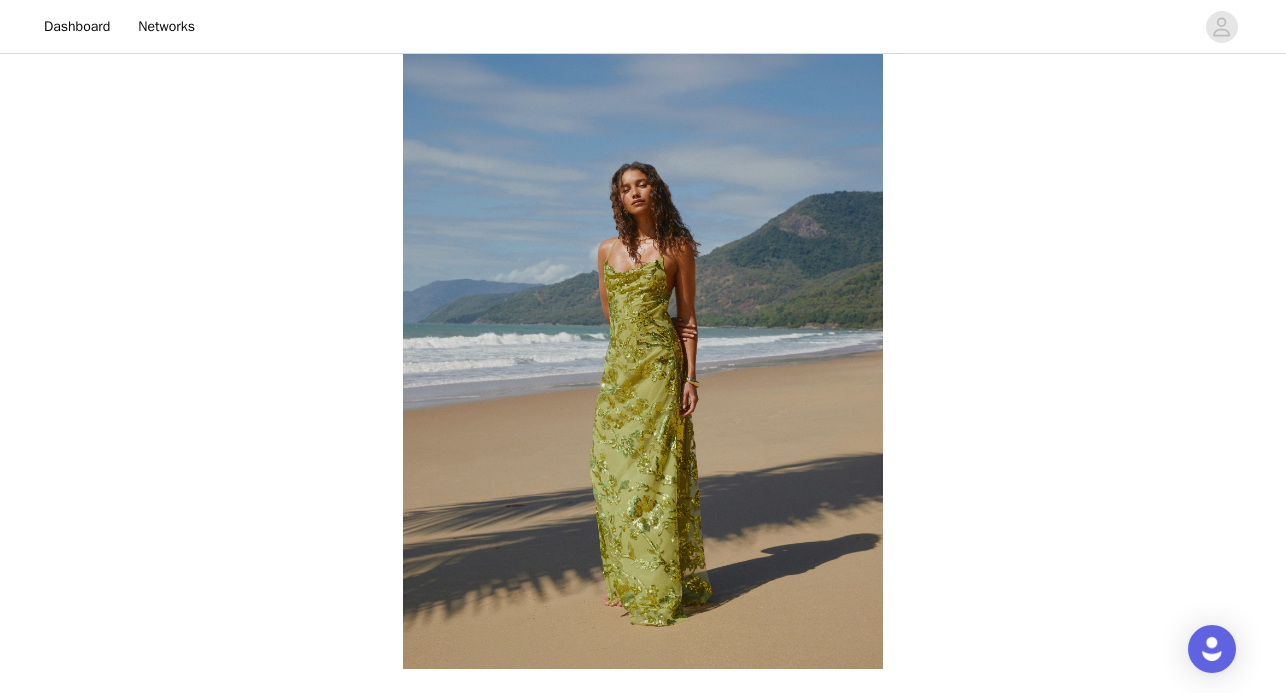 scroll, scrollTop: 823, scrollLeft: 0, axis: vertical 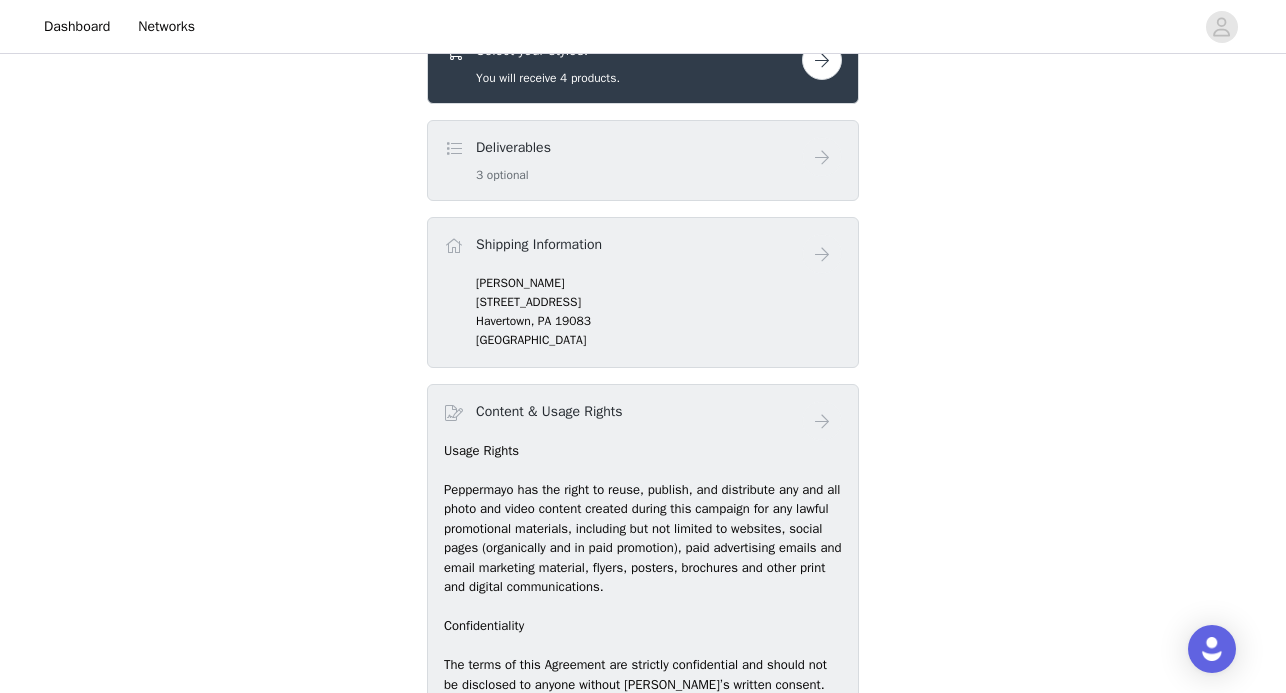 click on "Deliverables   3 optional" at bounding box center [623, 160] 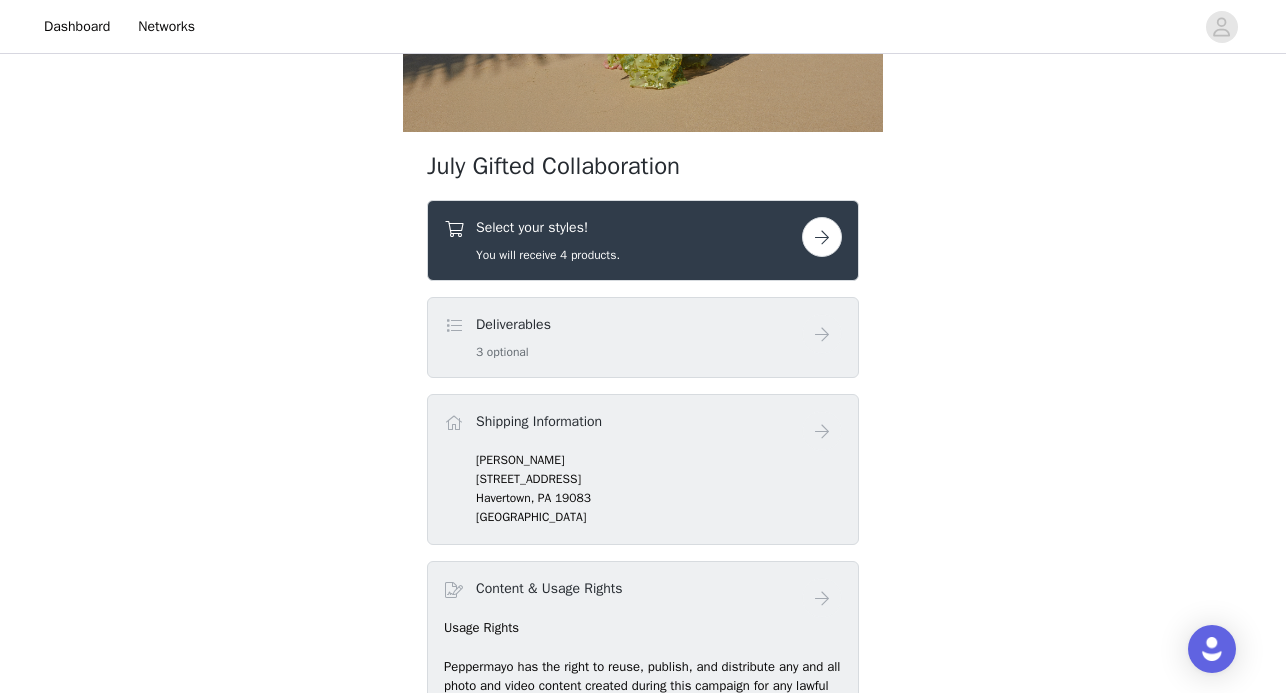 scroll, scrollTop: 641, scrollLeft: 0, axis: vertical 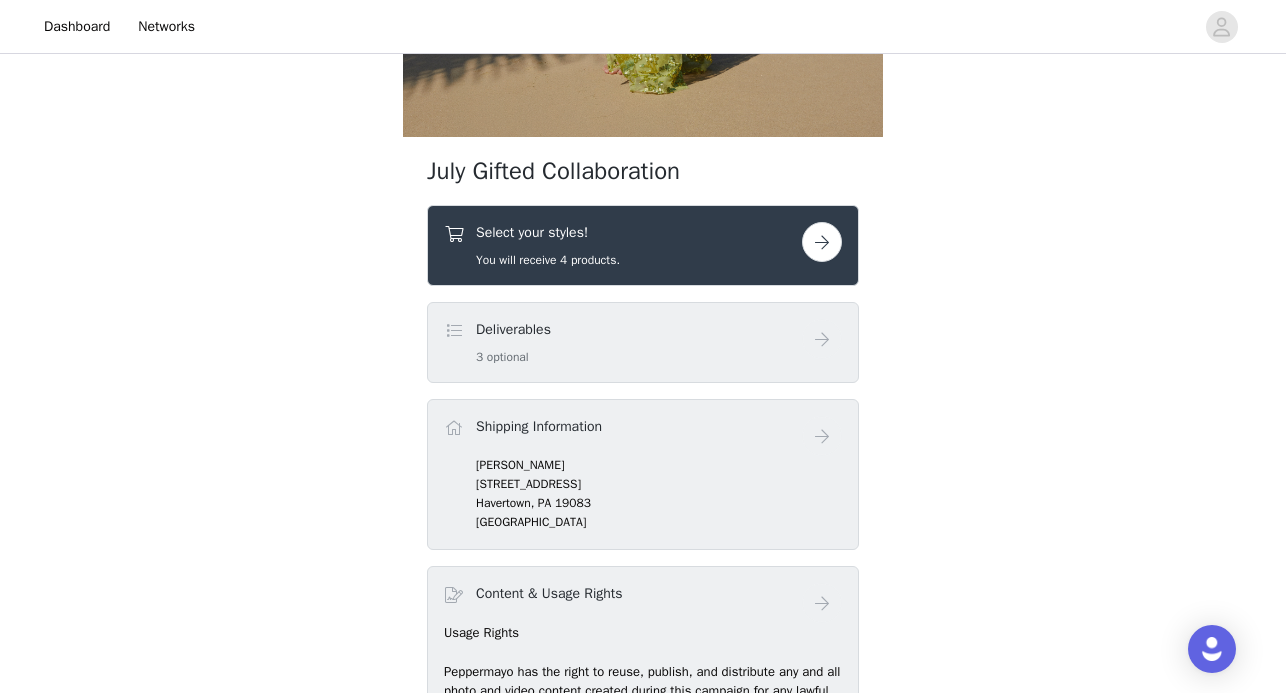 click at bounding box center (822, 242) 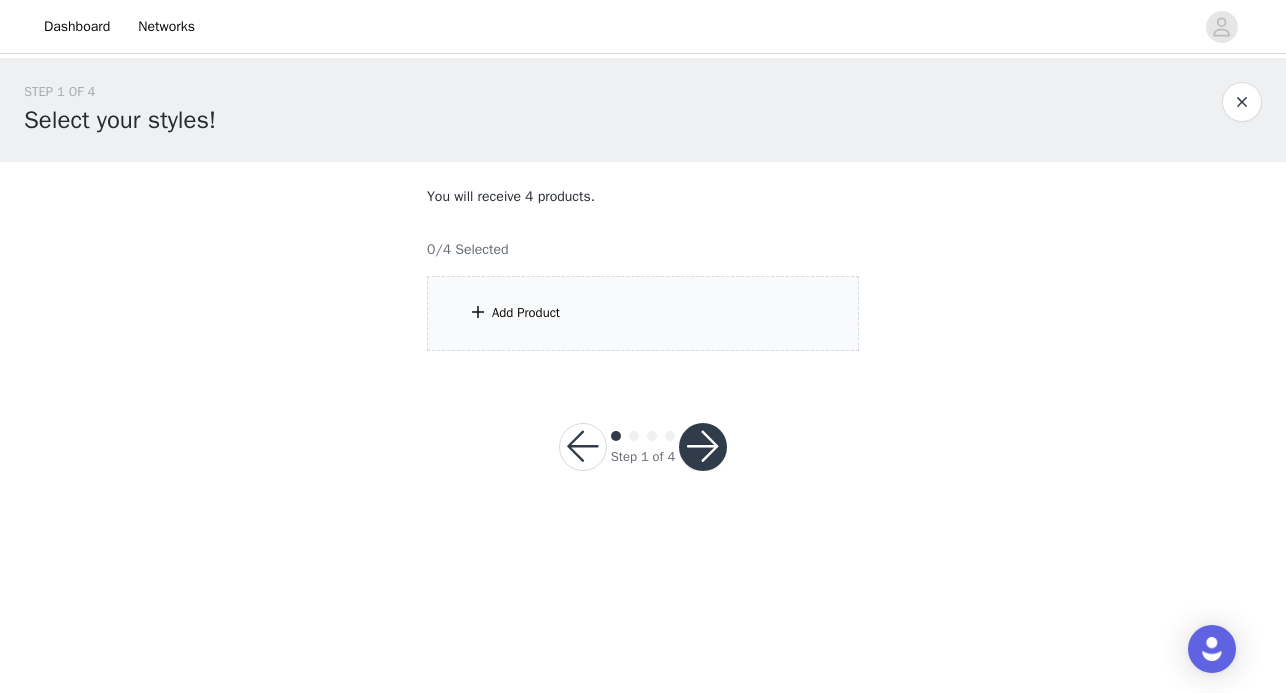 click at bounding box center [478, 312] 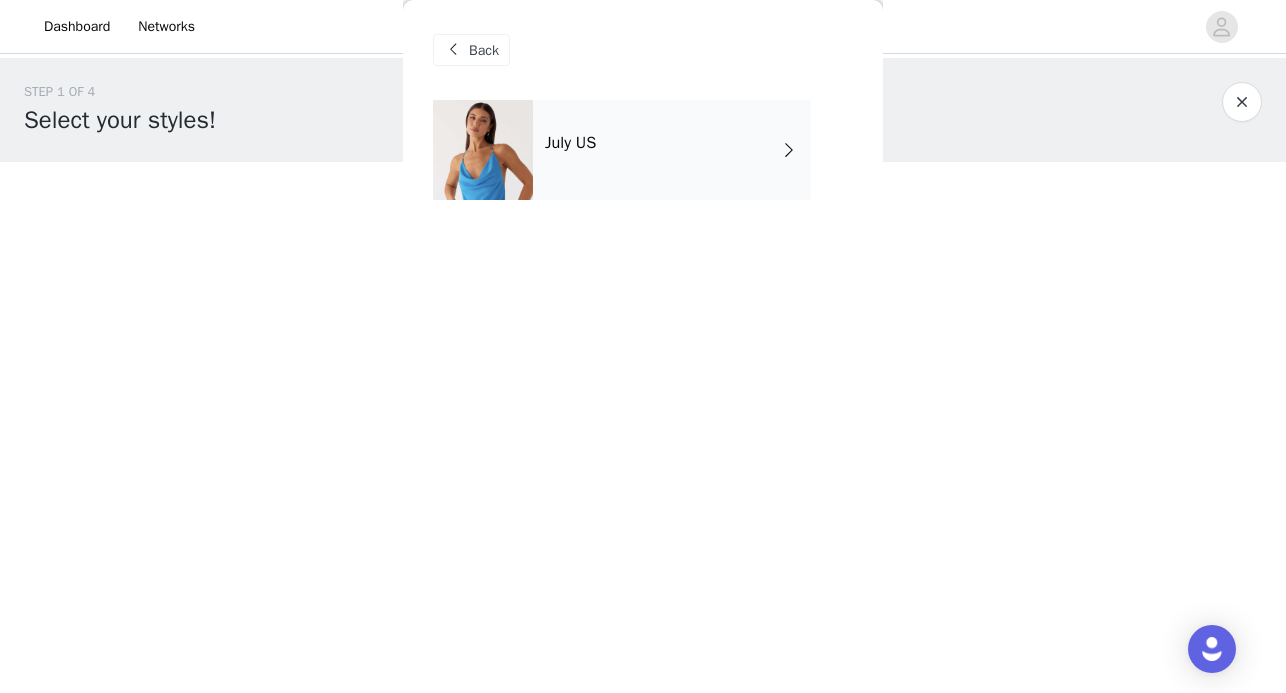 click on "July US" at bounding box center [672, 150] 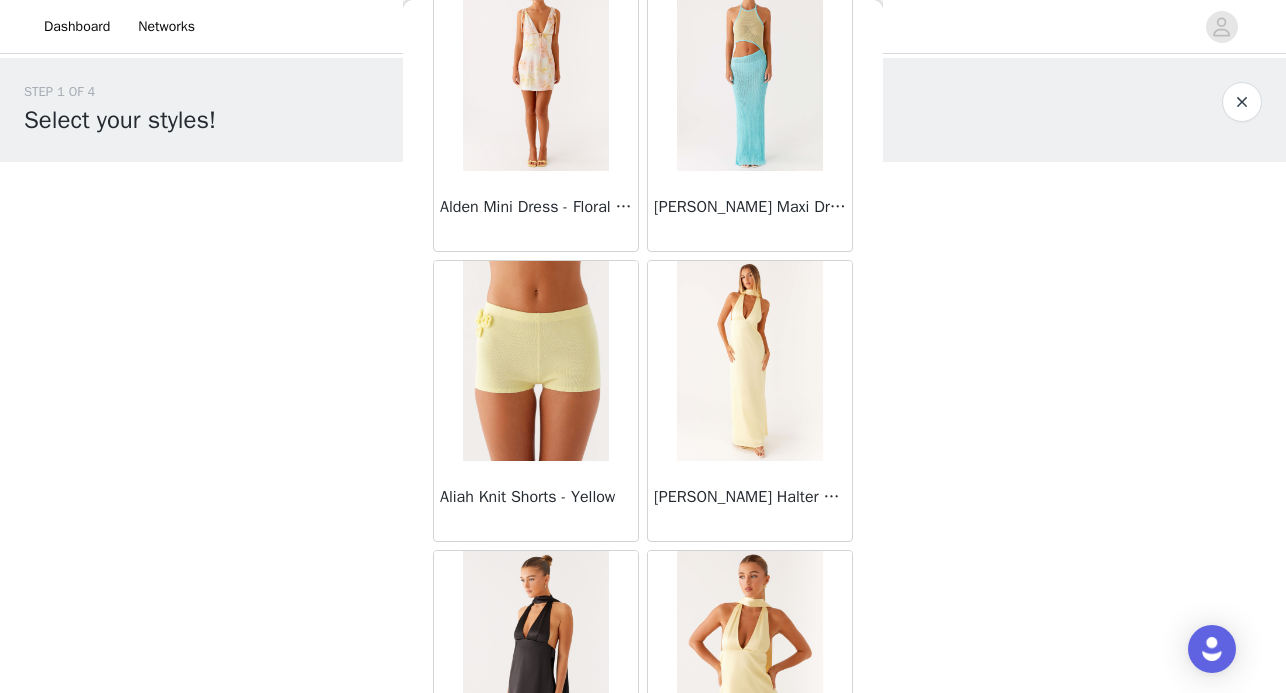 scroll, scrollTop: 1004, scrollLeft: 0, axis: vertical 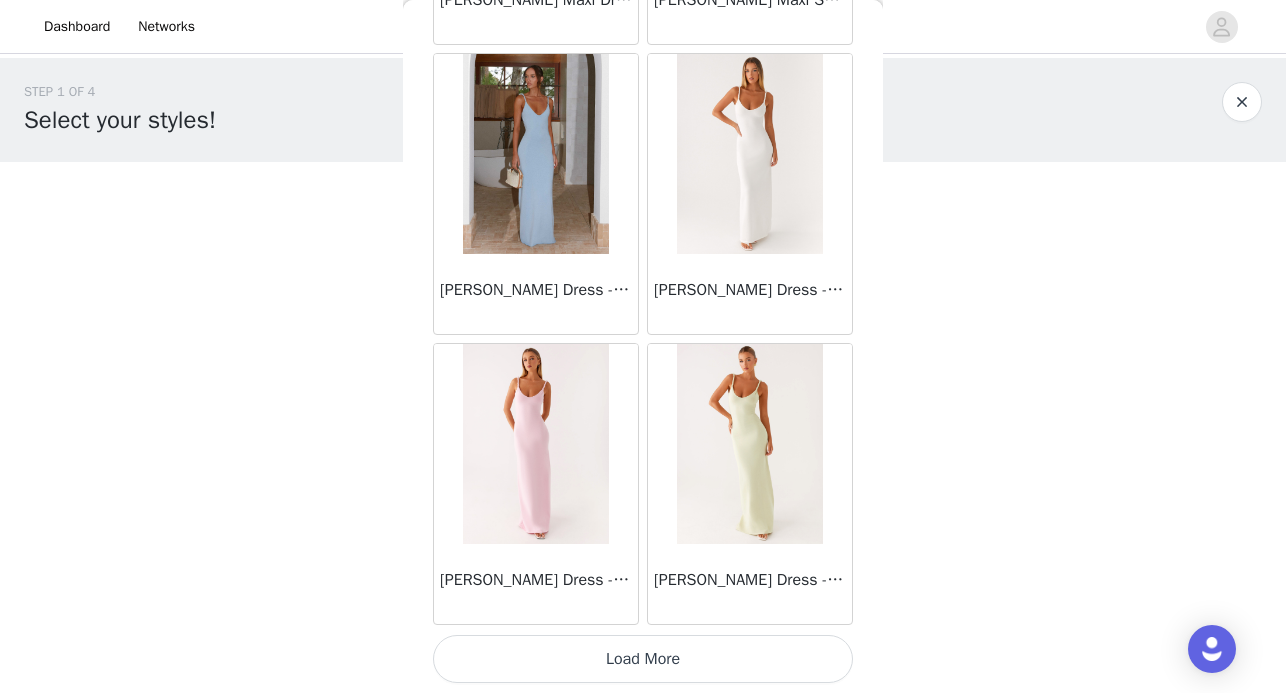 click on "Load More" at bounding box center (643, 659) 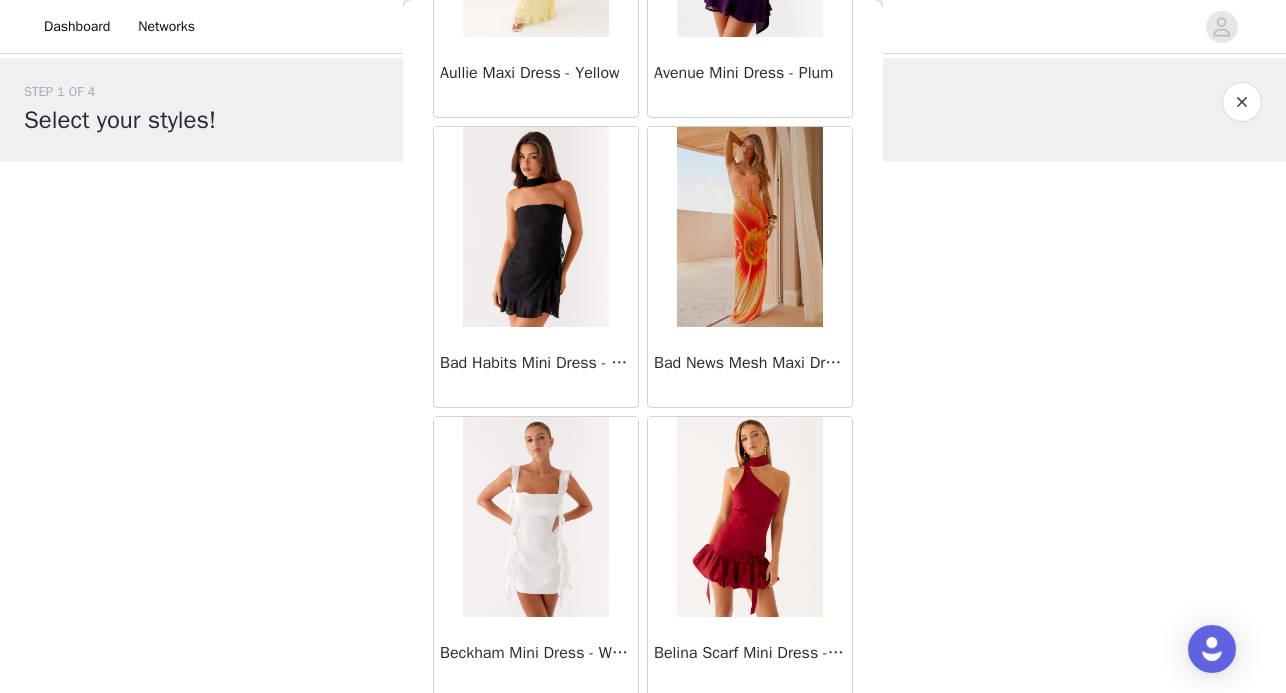 scroll, scrollTop: 5267, scrollLeft: 0, axis: vertical 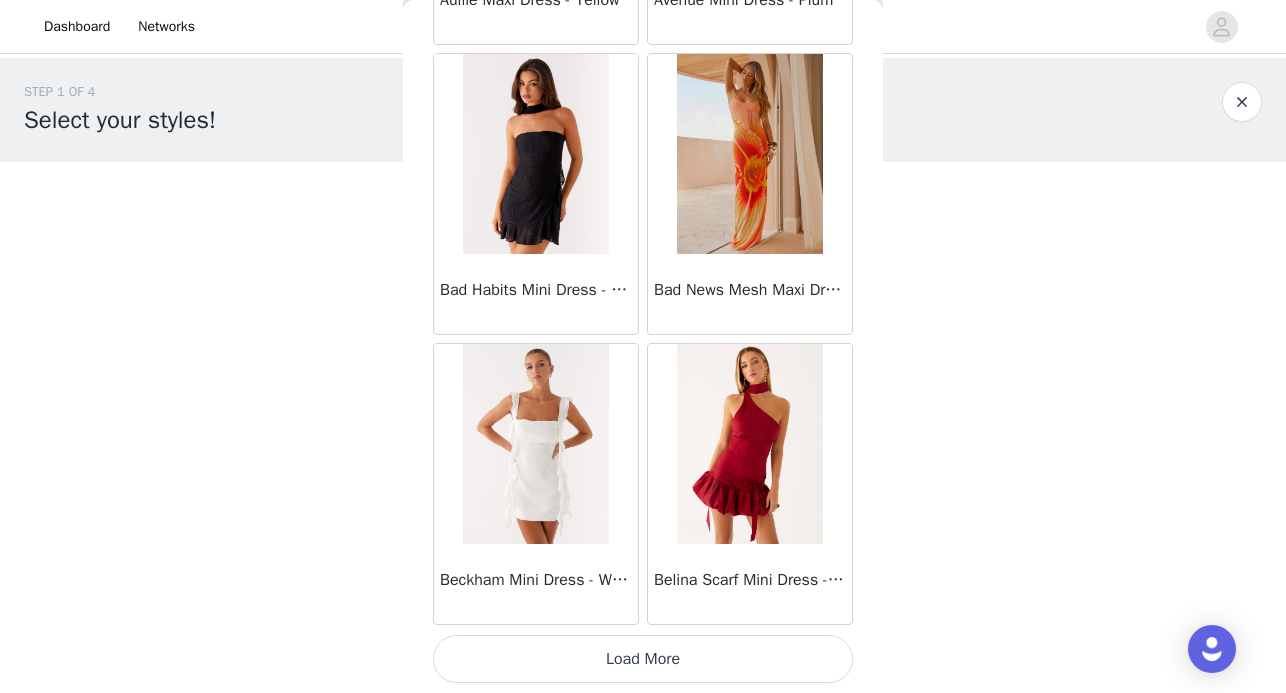 click on "Load More" at bounding box center [643, 659] 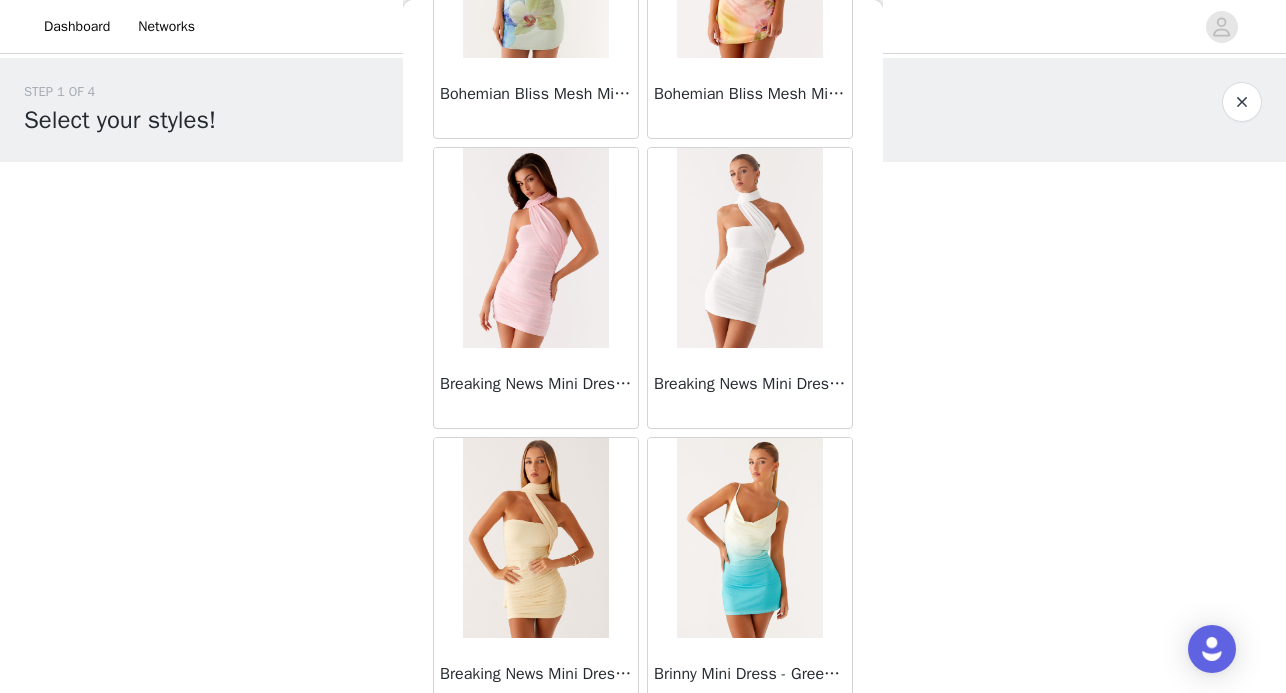 scroll, scrollTop: 8167, scrollLeft: 0, axis: vertical 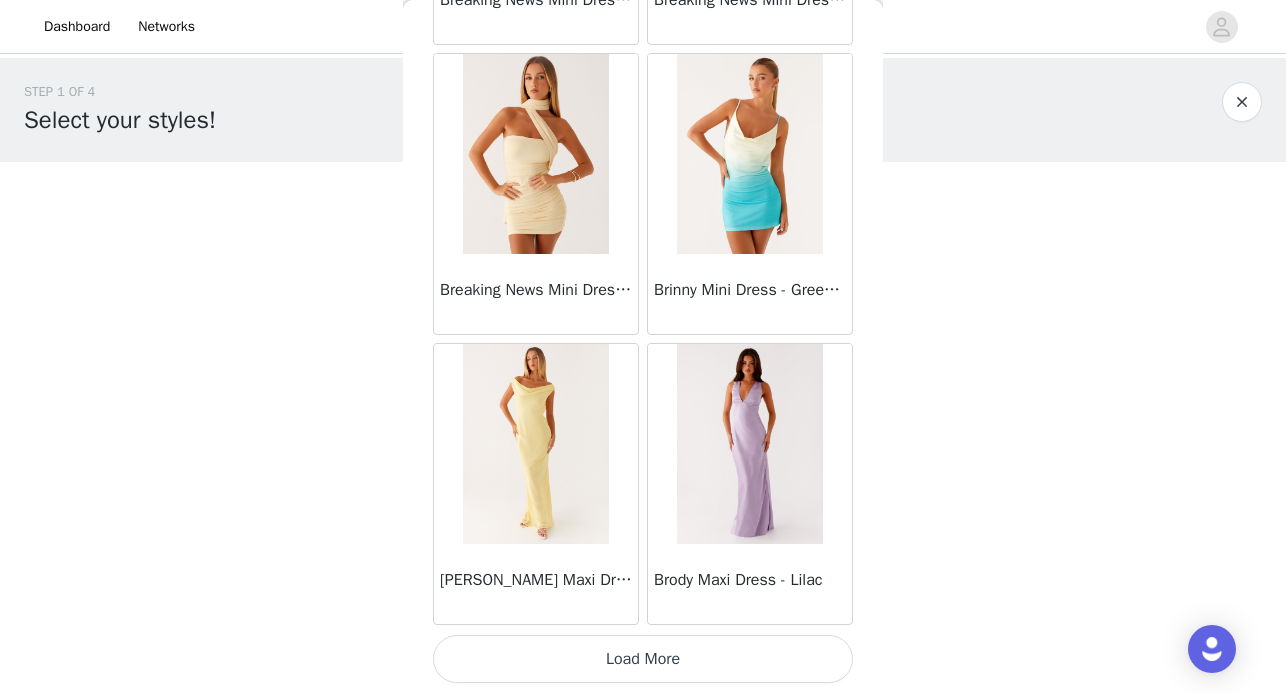 click on "Load More" at bounding box center (643, 659) 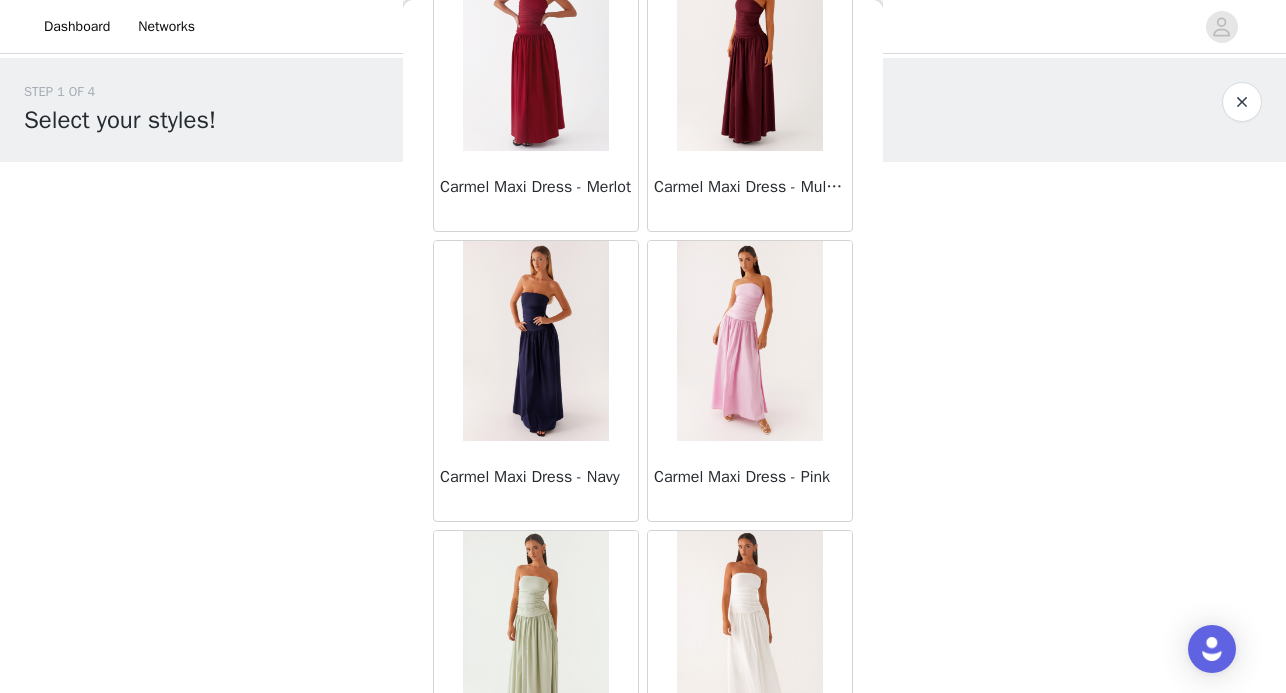 scroll, scrollTop: 11067, scrollLeft: 0, axis: vertical 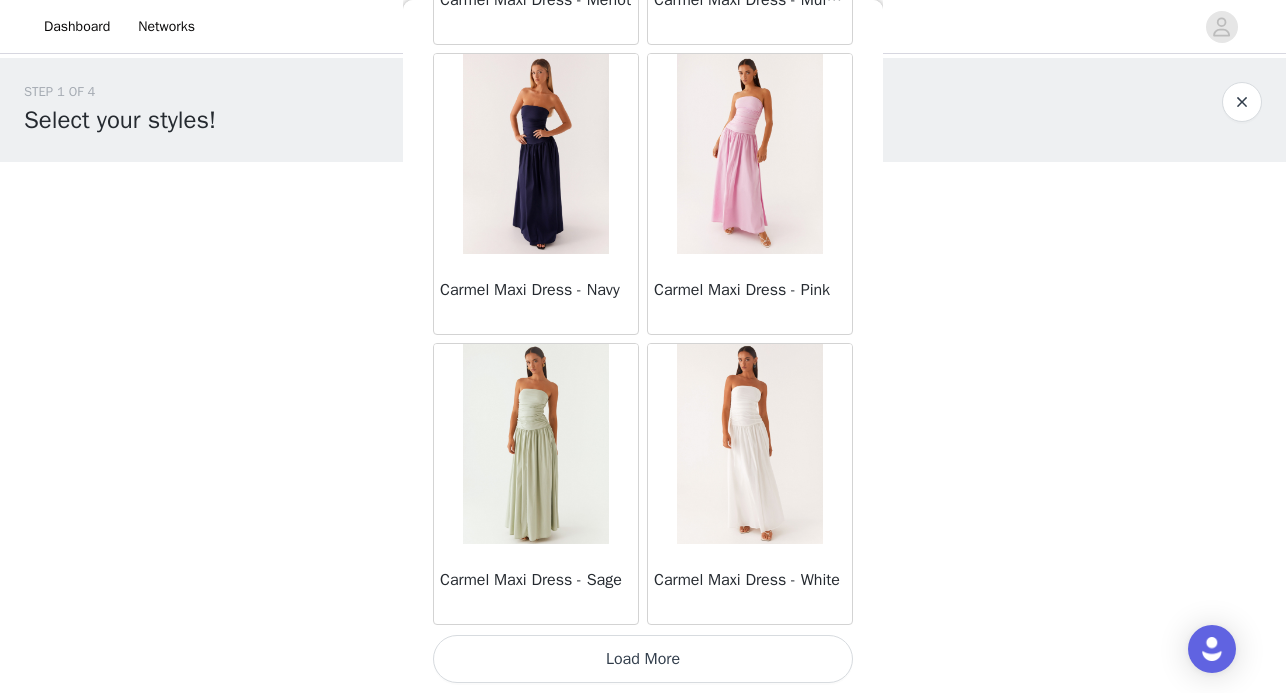 click on "Mariella Linen Maxi Skirt - Pink       Aamari Maxi Dress - Red       Abby Mini Dress - Floral Print       Adrina Ruffle Mini Dress - Pink Floral Print       Aiva Mini Dress - Yellow Floral       Alberta Maxi Dress - Mulberry       Alden Mini Dress - Floral Print       [PERSON_NAME] Maxi Dress - Multi       Aliah Knit Shorts - Yellow       [PERSON_NAME] Halter Maxi Dress - Yellow       [PERSON_NAME] Halter Mini Dress - [PERSON_NAME] Halter Mini Dress - Pastel Yellow       Alivia Mini Dress - Pink       [PERSON_NAME] Maxi Dress - Chocolate       [PERSON_NAME] Maxi Dress - Maroon       [PERSON_NAME] Knit Maxi Skirt - Blue       Anastasia Maxi Dress - Blue       Anastasia Maxi Dress - Ivory       Anastasia Maxi Dress - Pink       Anastasia Maxi Dress - [PERSON_NAME] Maxi Dress - Yellow       Anastasia Mini Dress - Blue       Anetta Maxi Dress - Pale Blue       Anetta Maxi Dress - Yellow       [PERSON_NAME] Maxi Dress - Yellow       [PERSON_NAME] [PERSON_NAME] Maxi Dress - Blue       [PERSON_NAME] One Button Cardigan - Black" at bounding box center (643, -5139) 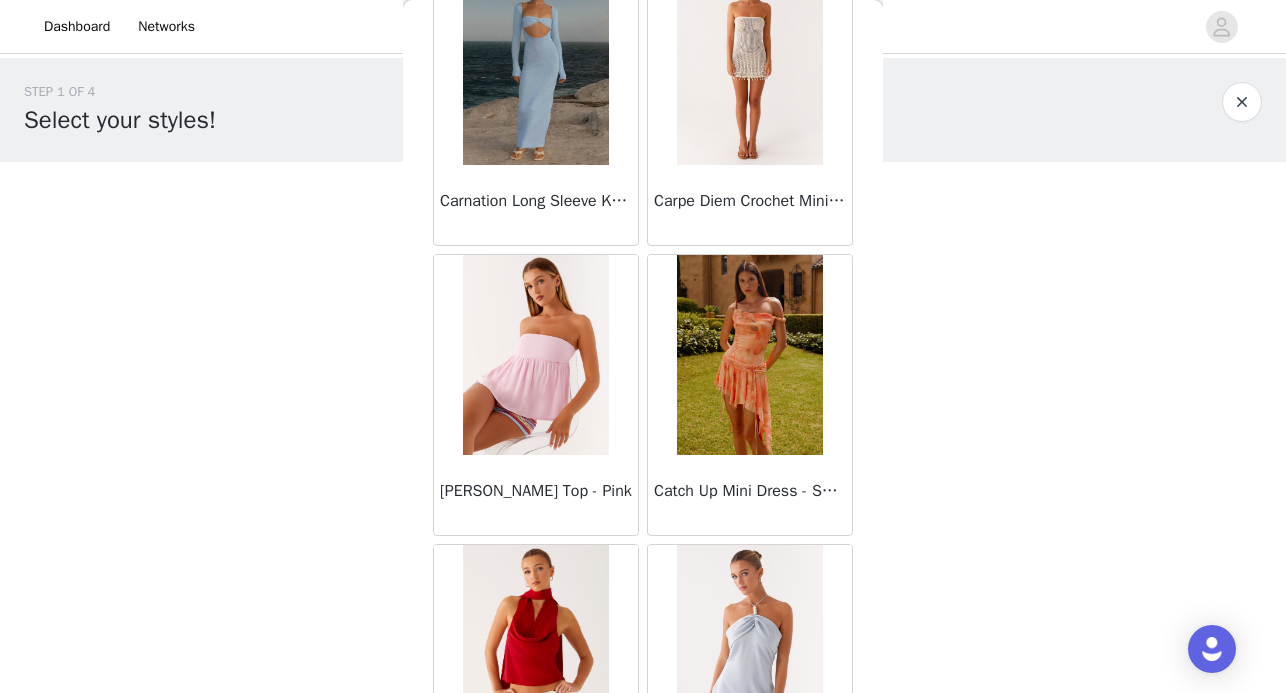 scroll, scrollTop: 12888, scrollLeft: 0, axis: vertical 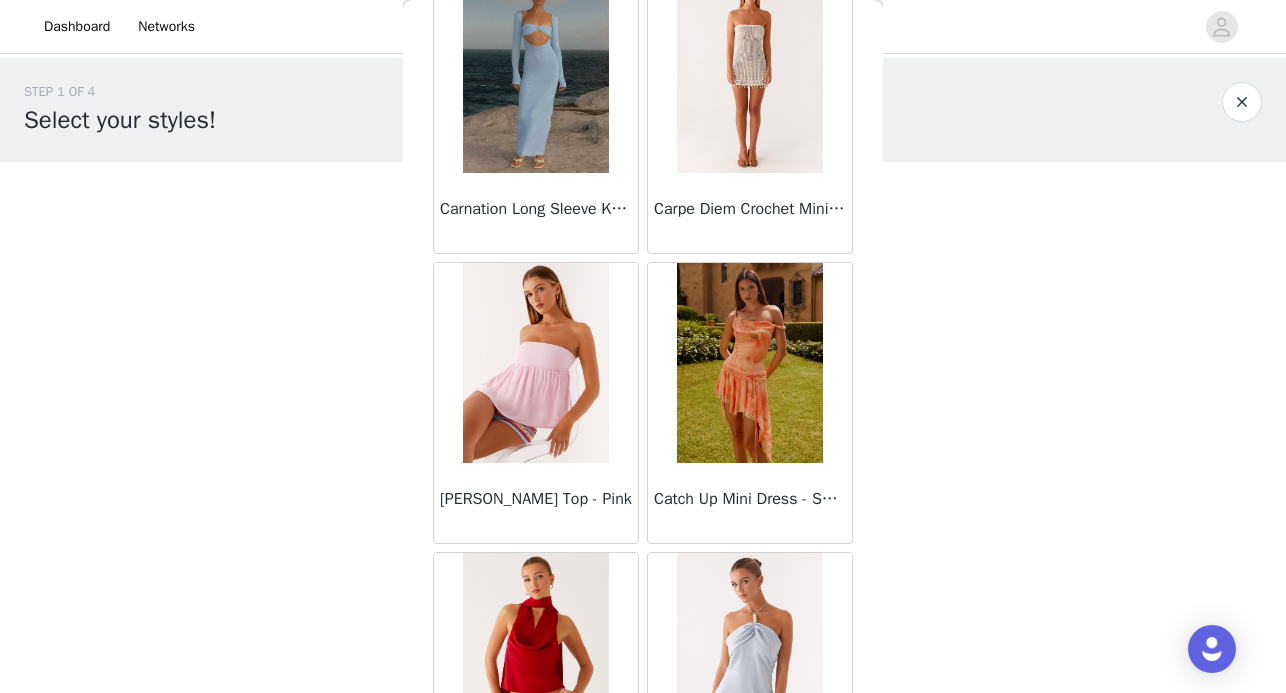 click on "Carpe Diem Crochet Mini Dress - Ivory" at bounding box center (750, 209) 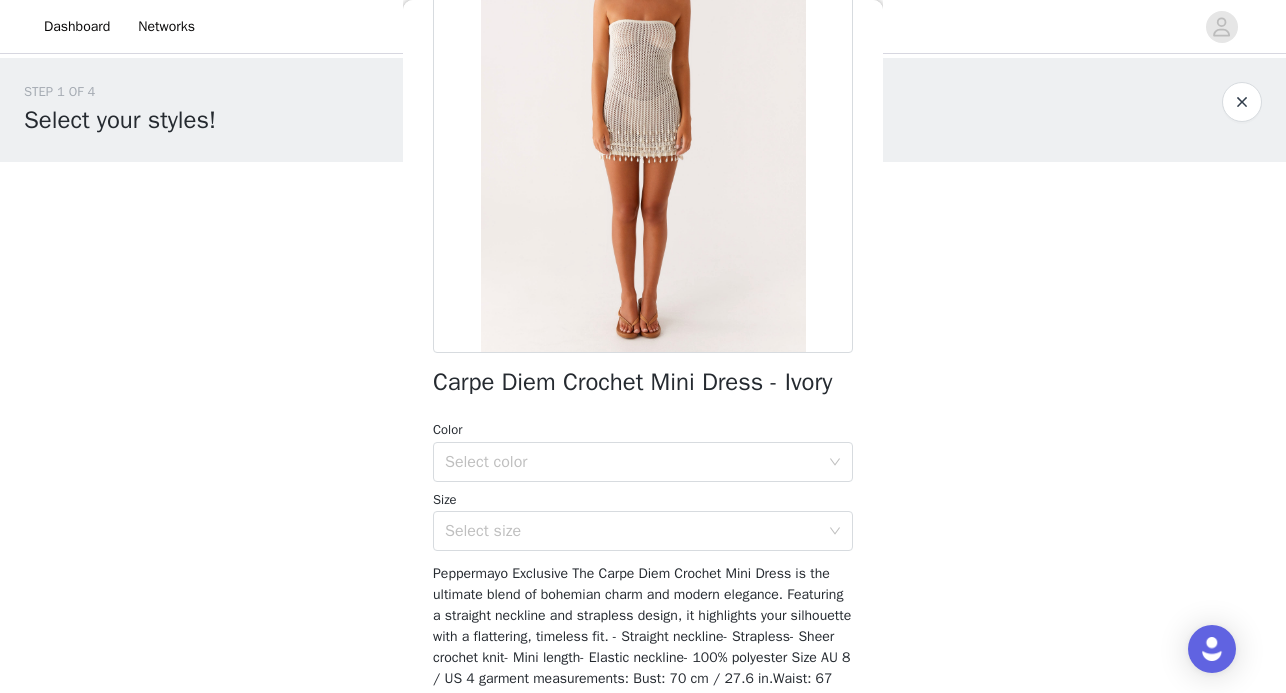 scroll, scrollTop: 223, scrollLeft: 0, axis: vertical 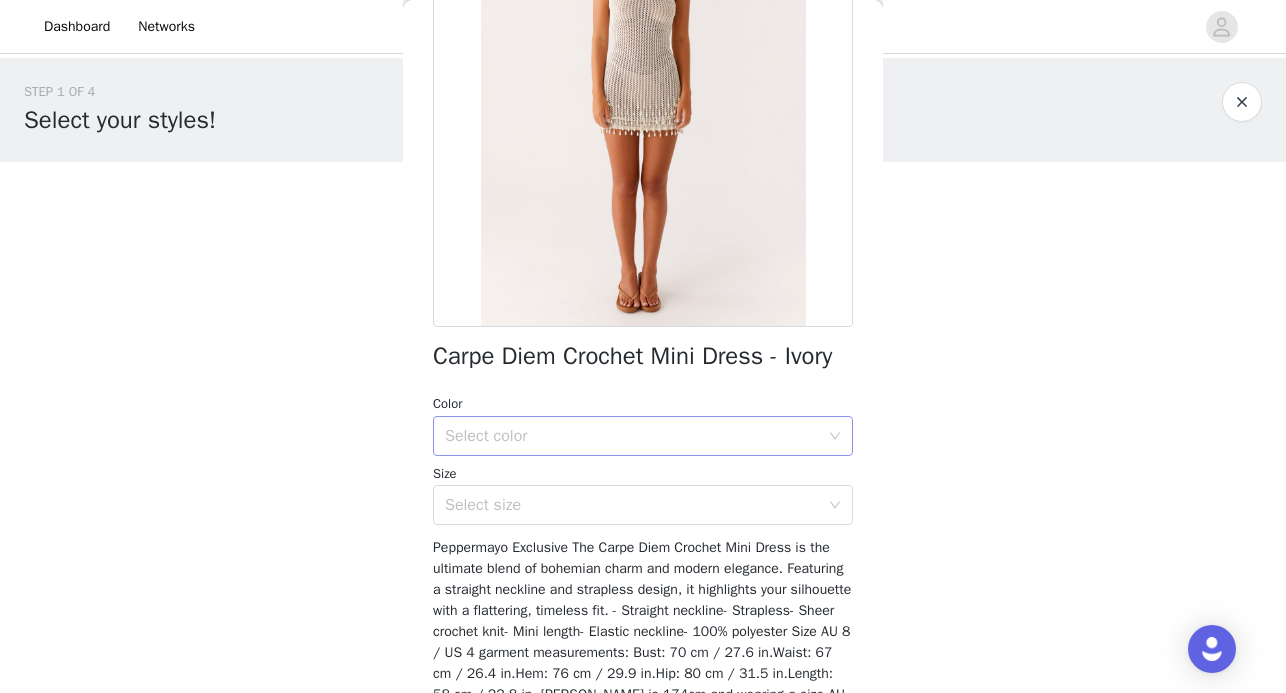 click on "Select color" at bounding box center [632, 436] 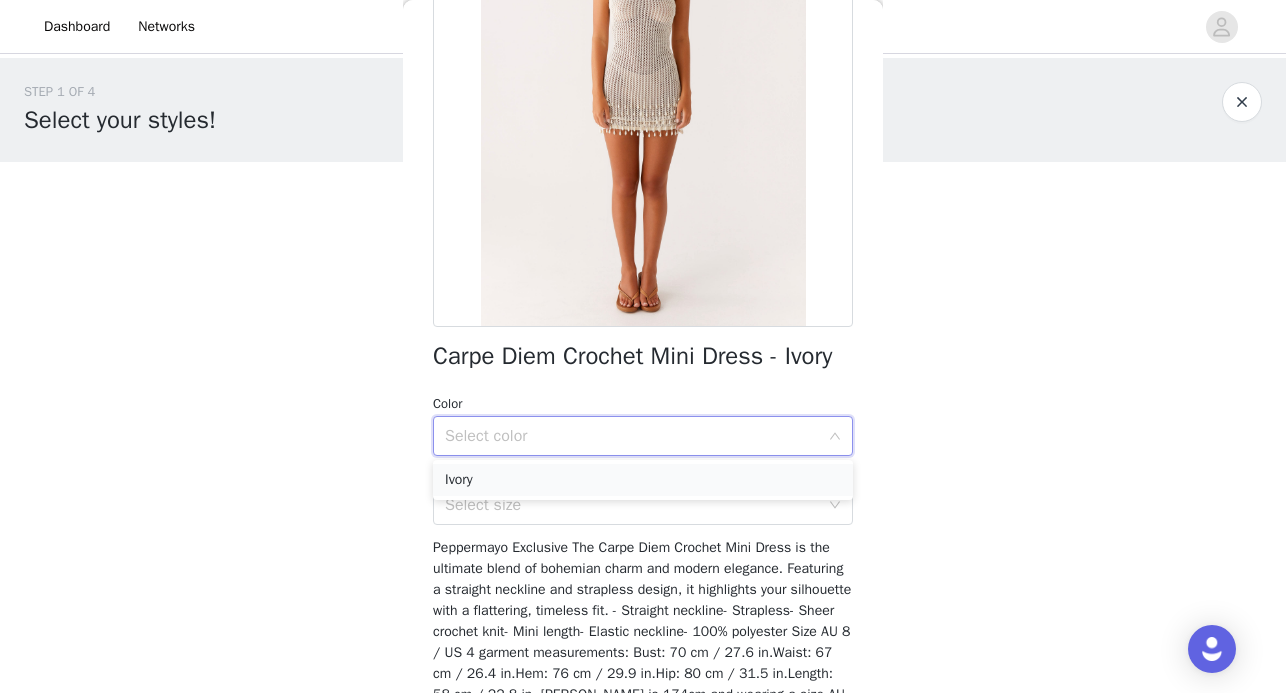 click on "Ivory" at bounding box center [643, 480] 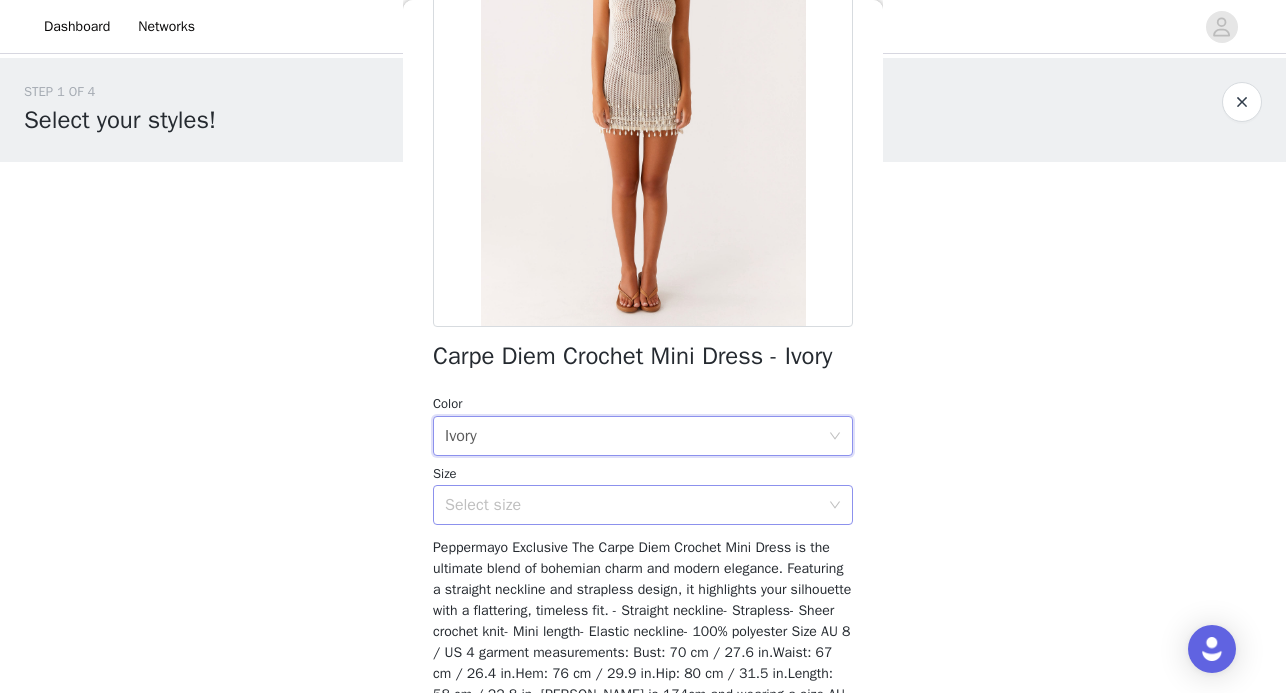 click on "Select size" at bounding box center (632, 505) 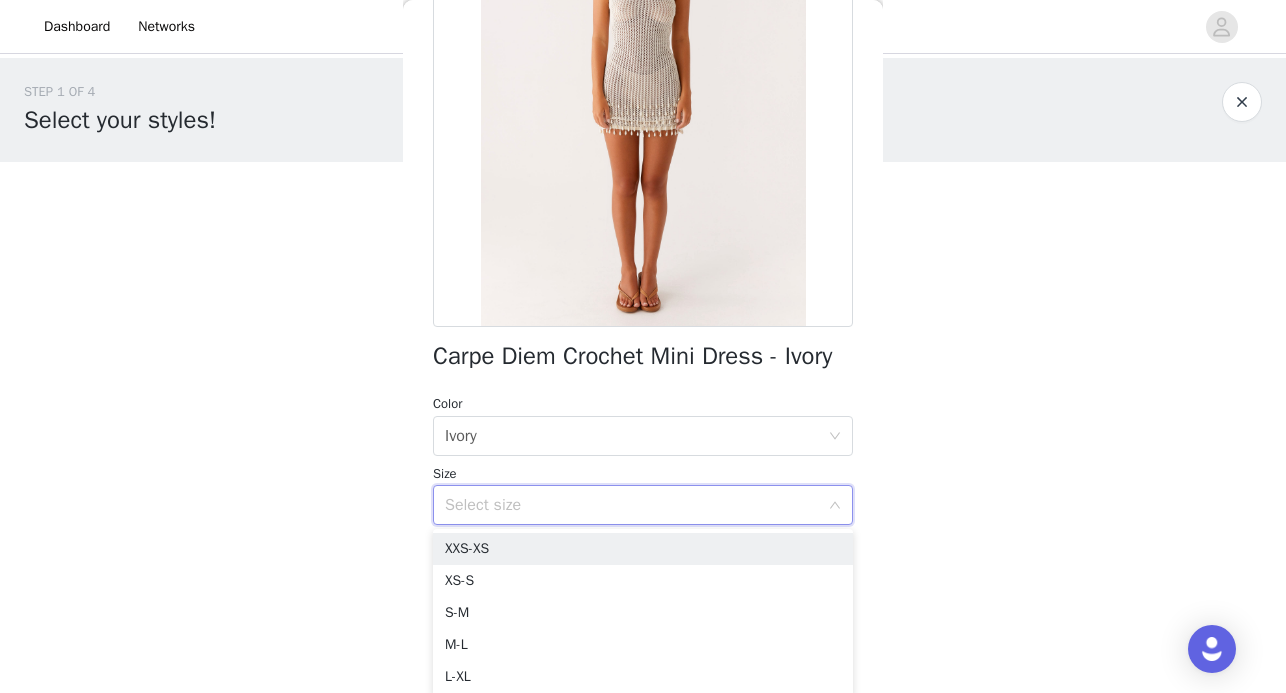click on "Select size" at bounding box center [632, 505] 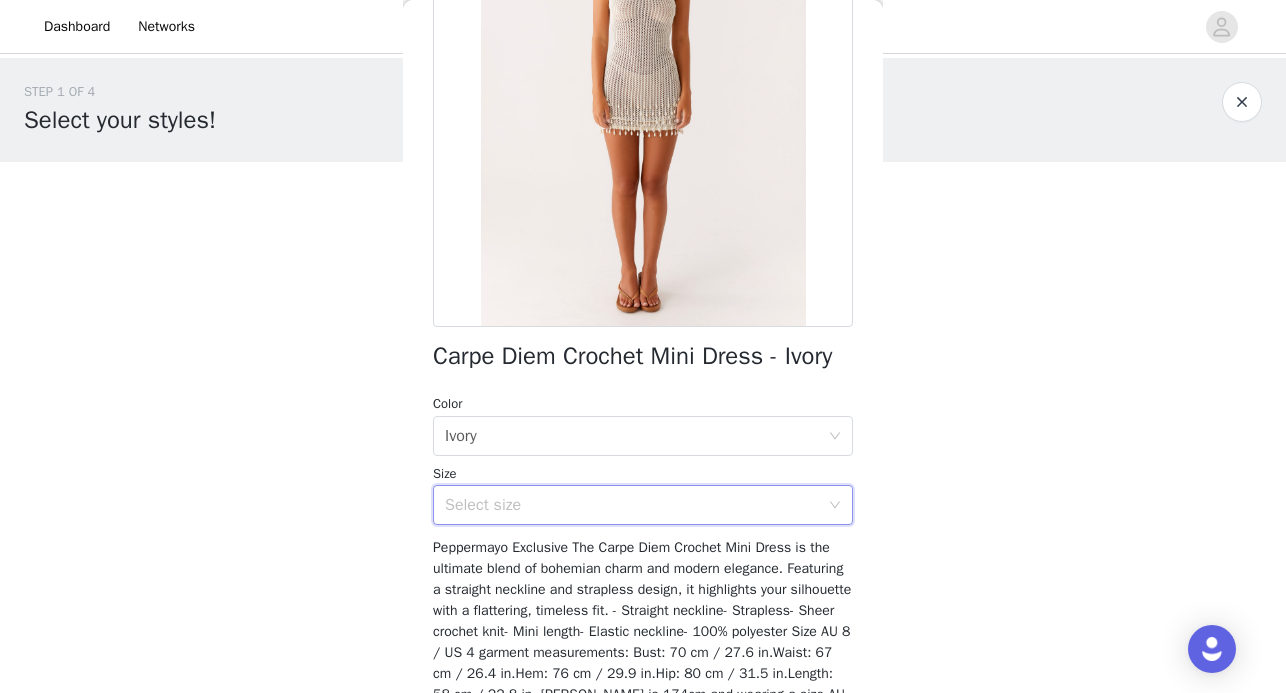 scroll, scrollTop: 340, scrollLeft: 0, axis: vertical 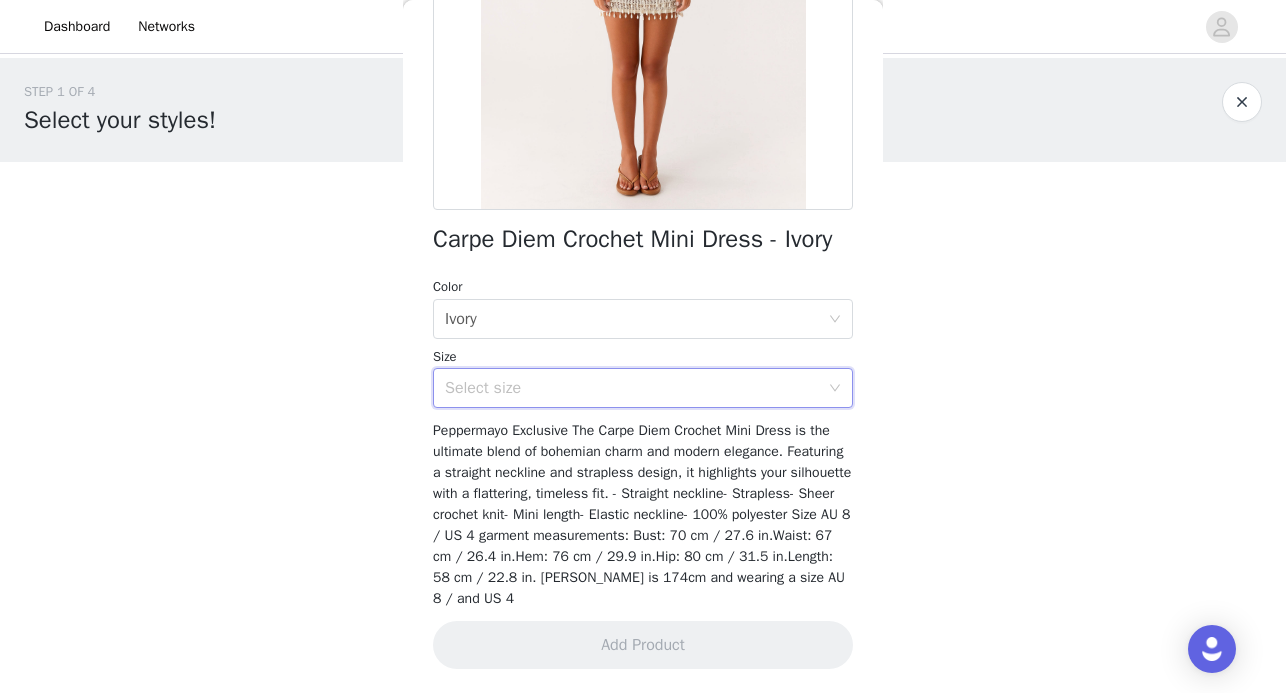 click on "Select size" at bounding box center (632, 388) 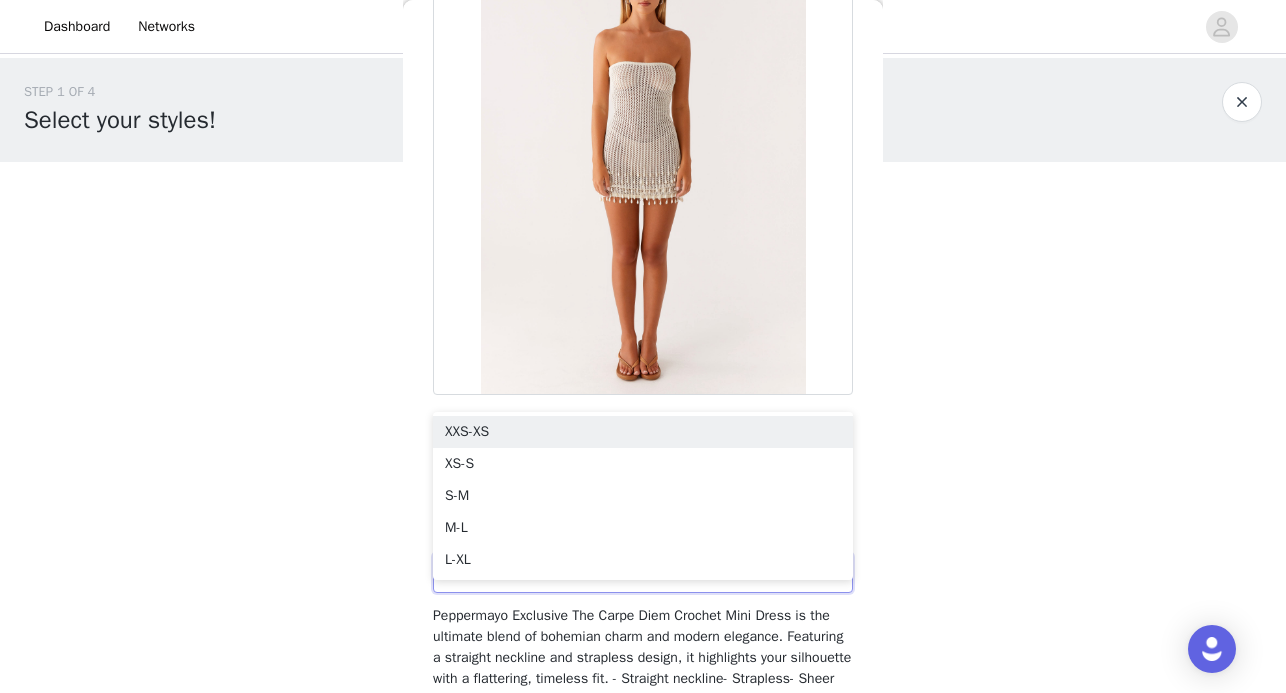 scroll, scrollTop: 340, scrollLeft: 0, axis: vertical 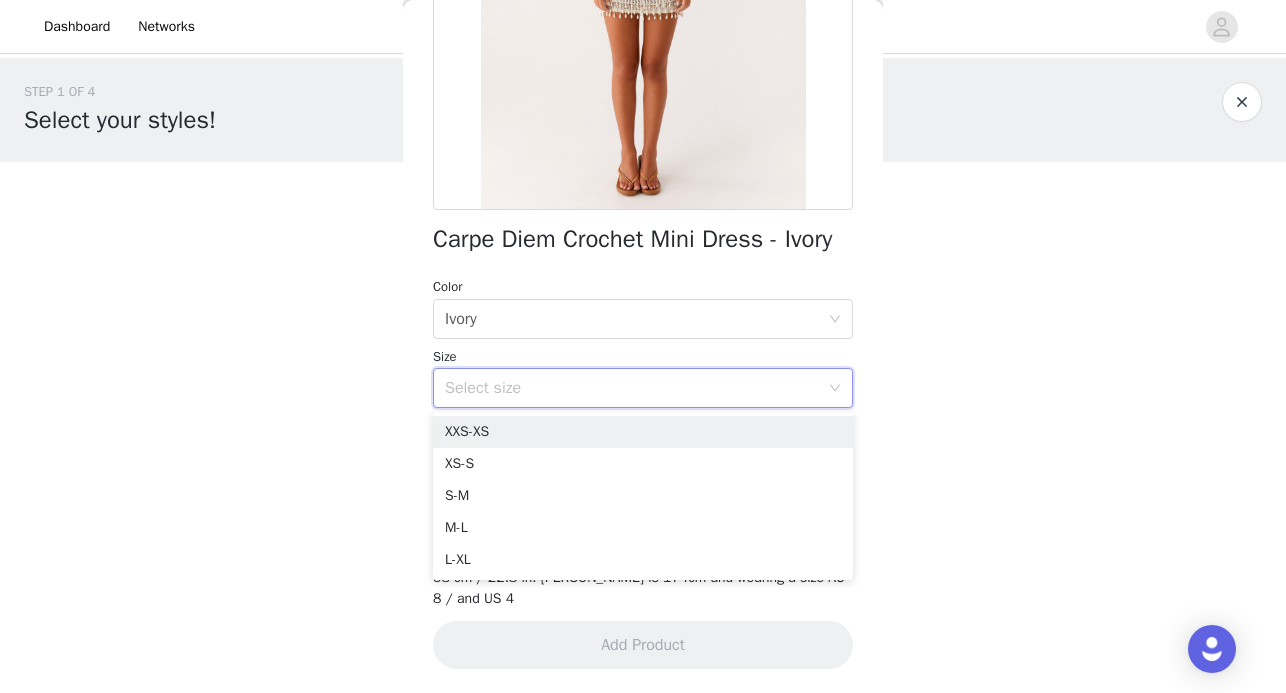 click on "STEP 1 OF 4
Select your styles!
You will receive 4 products.       0/4 Selected           Add Product       Back     Carpe Diem Crochet Mini Dress - Ivory               Color   Select color Ivory Size   Select size   Peppermayo Exclusive The Carpe Diem Crochet Mini Dress is the ultimate blend of bohemian charm and modern elegance. Featuring a straight neckline and strapless design, it highlights your silhouette with a flattering, timeless fit. - Straight neckline- Strapless- Sheer crochet knit- Mini length- Elastic neckline- 100% polyester Size AU 8 / US 4 garment measurements: Bust: 70 cm / 27.6 in.Waist: 67 cm / 26.4 in.Hem: 76 cm / 29.9 in.Hip: 80 cm / 31.5 in.Length: 58 cm / 22.8 in. [PERSON_NAME] is 174cm and wearing a size AU 8 / and US 4   Add Product" at bounding box center [643, 216] 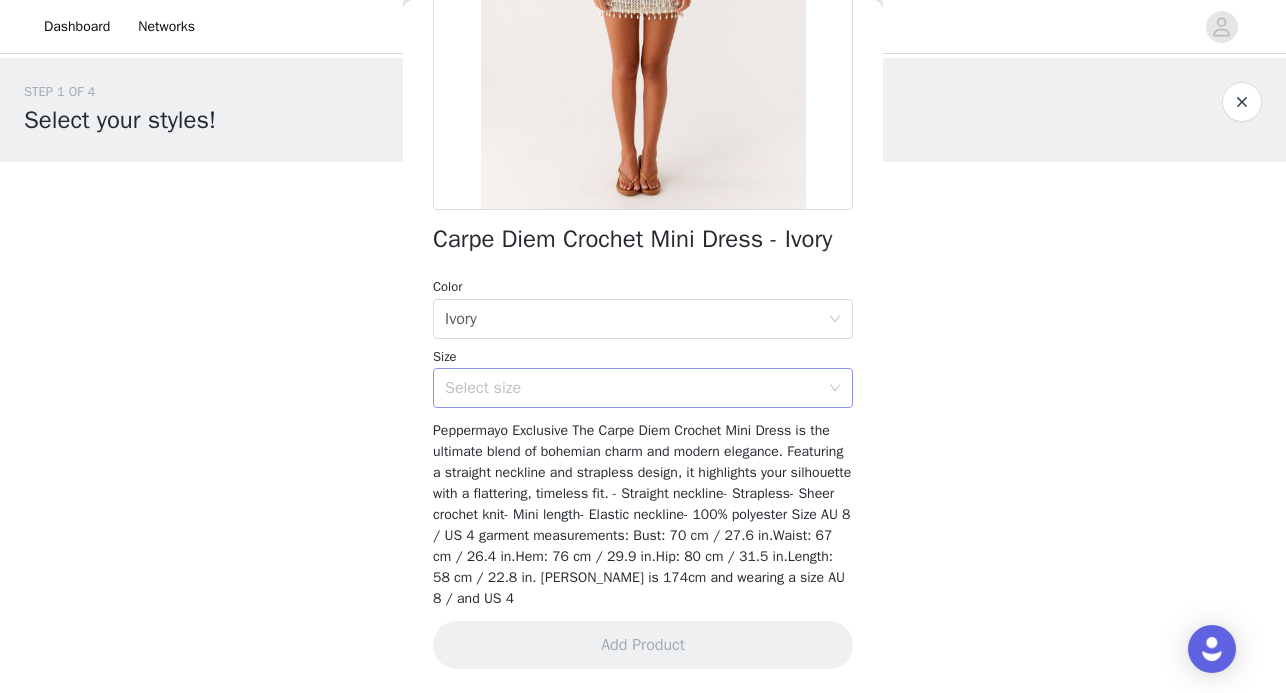 click on "Select size" at bounding box center [632, 388] 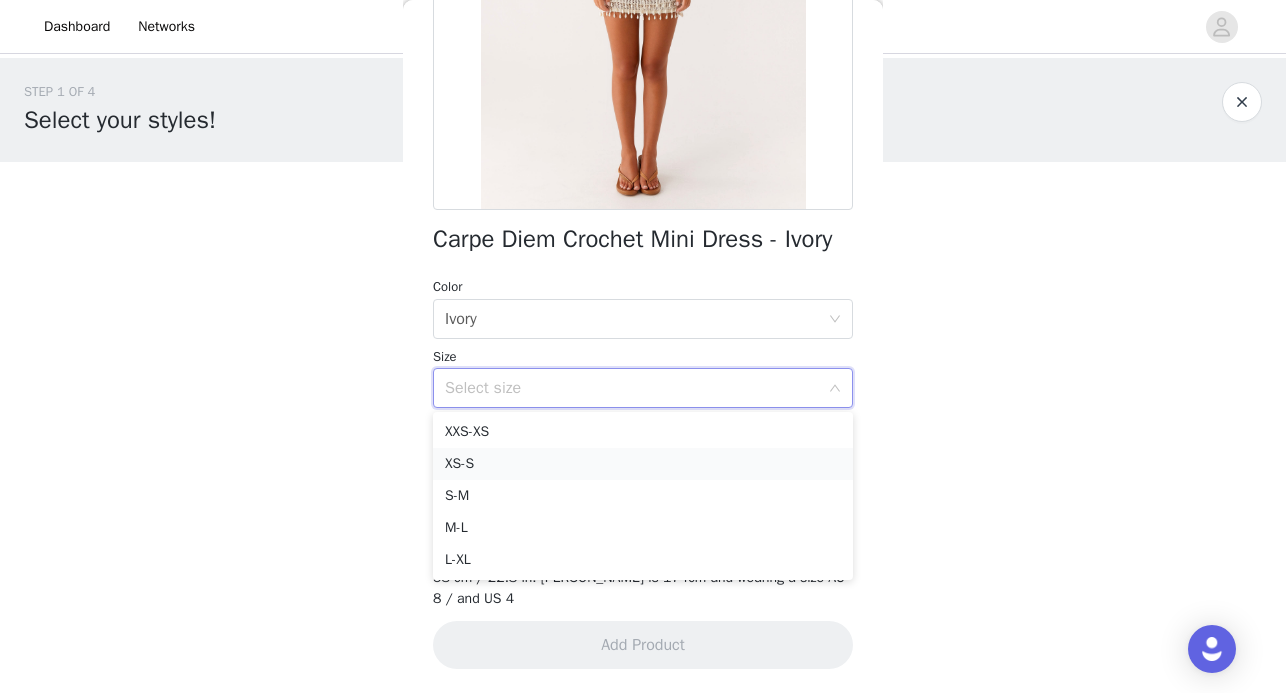 click on "XS-S" at bounding box center [643, 464] 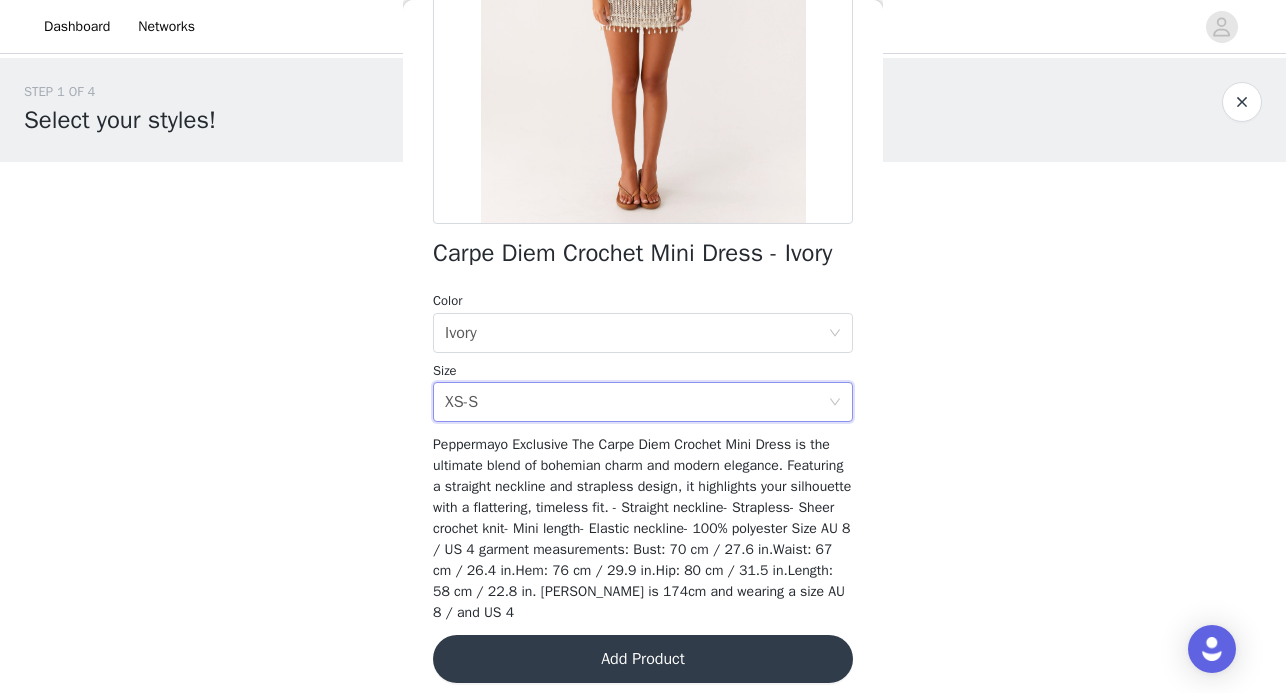 scroll, scrollTop: 340, scrollLeft: 0, axis: vertical 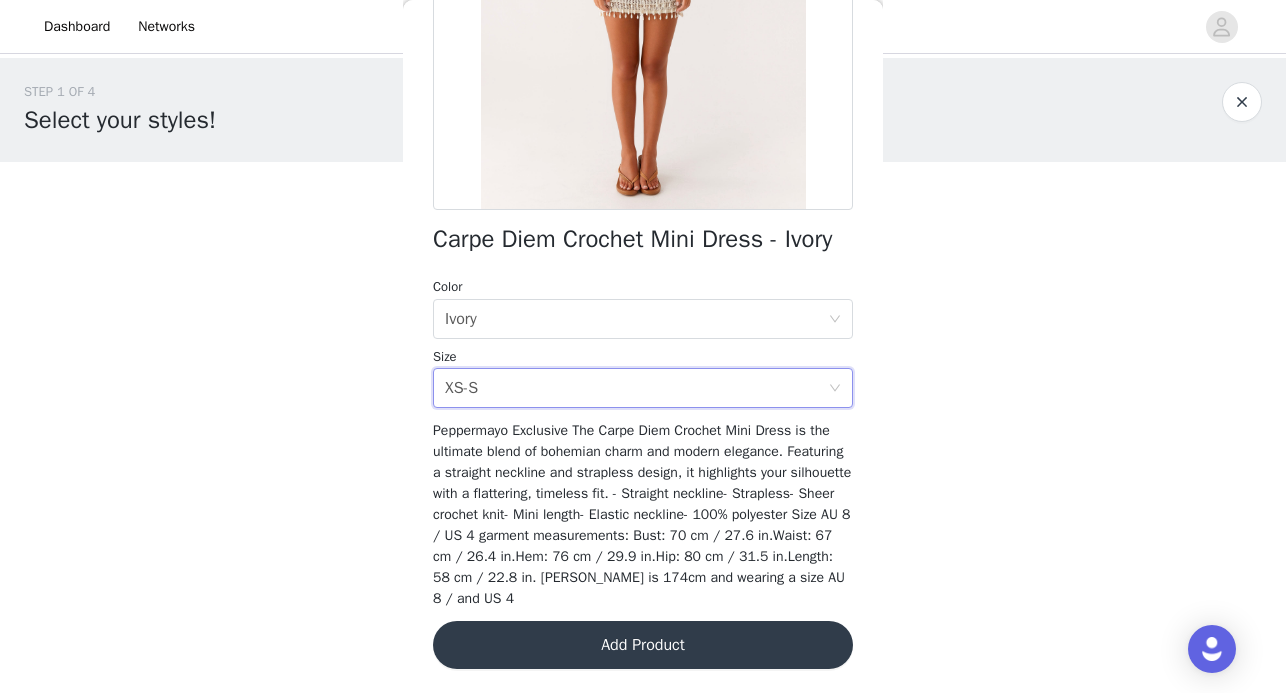 click on "Add Product" at bounding box center [643, 645] 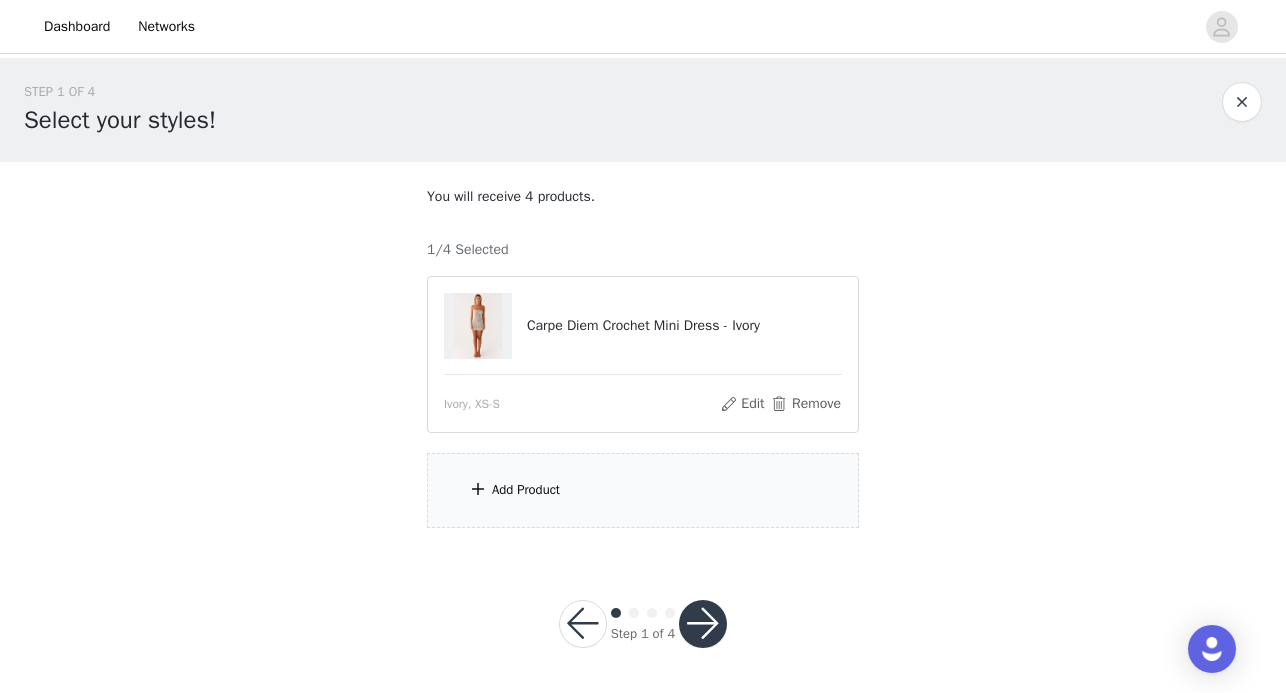 click on "Add Product" at bounding box center (643, 490) 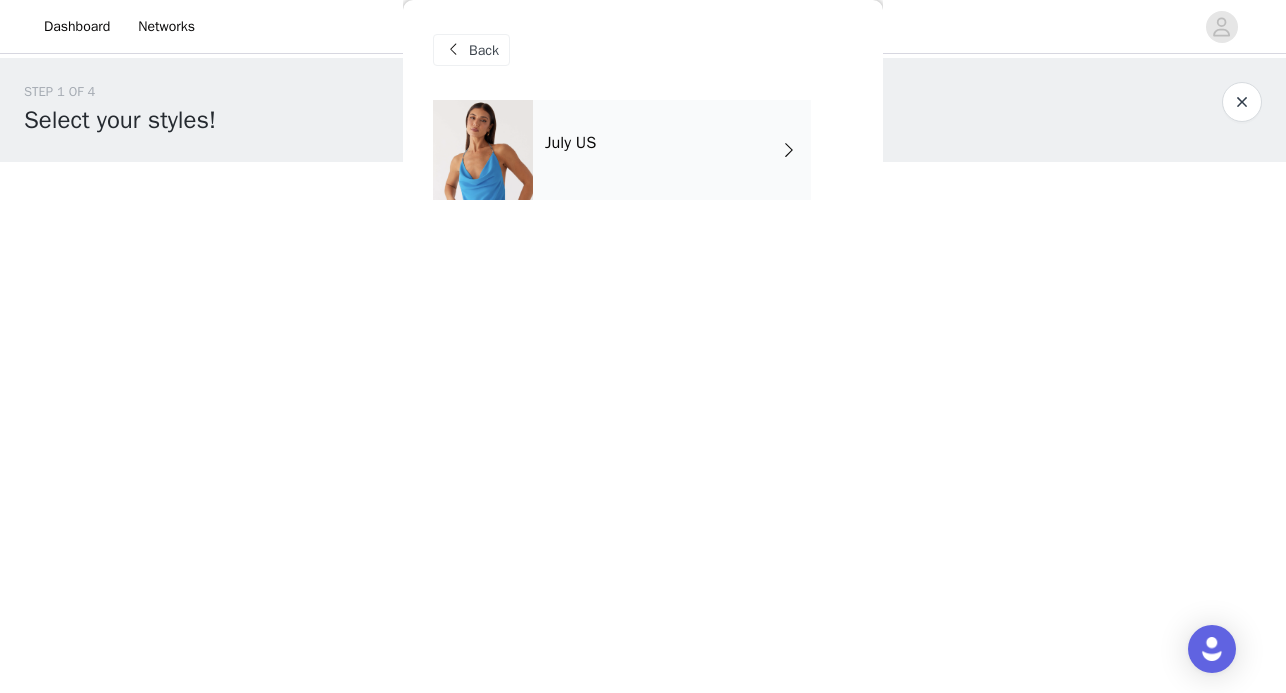 click on "July US" at bounding box center (672, 150) 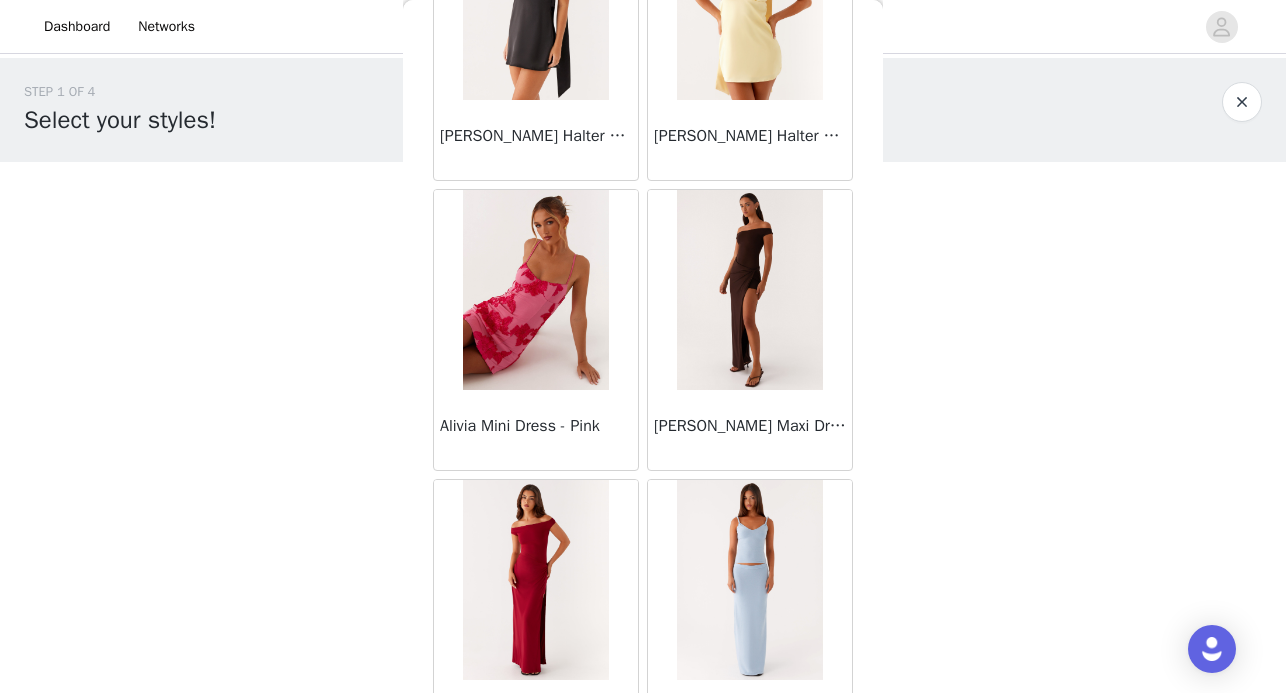 scroll, scrollTop: 2367, scrollLeft: 0, axis: vertical 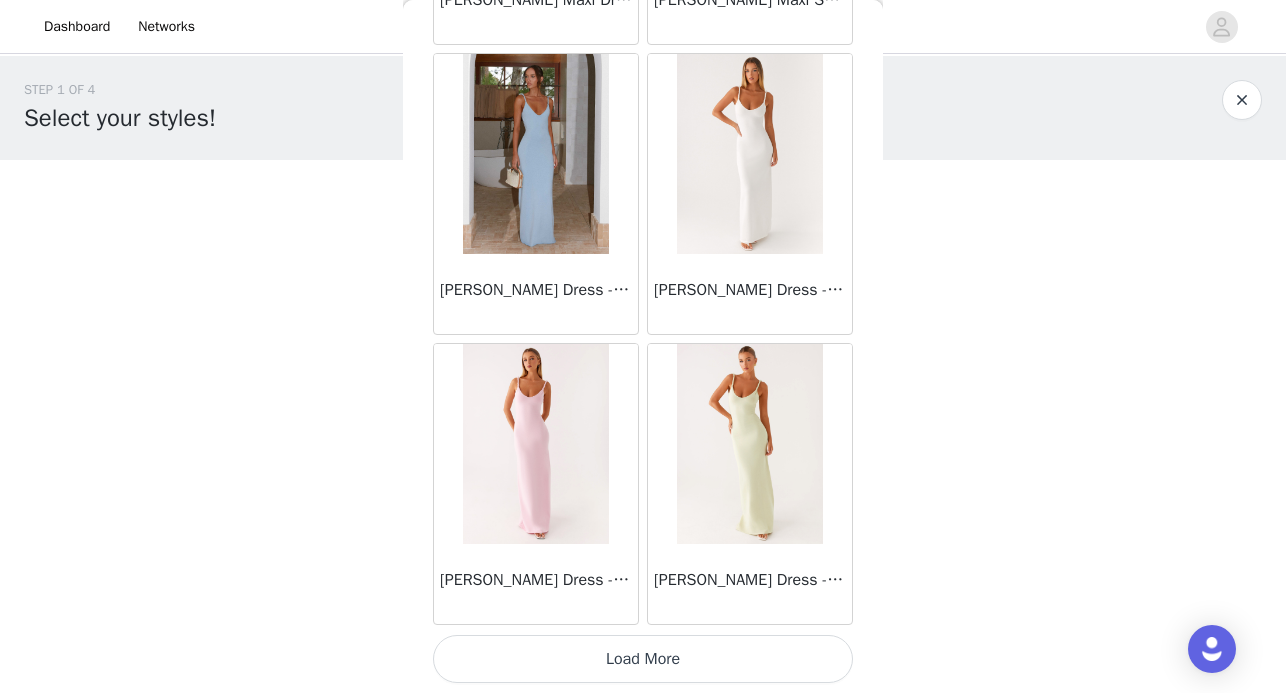 click on "Load More" at bounding box center [643, 659] 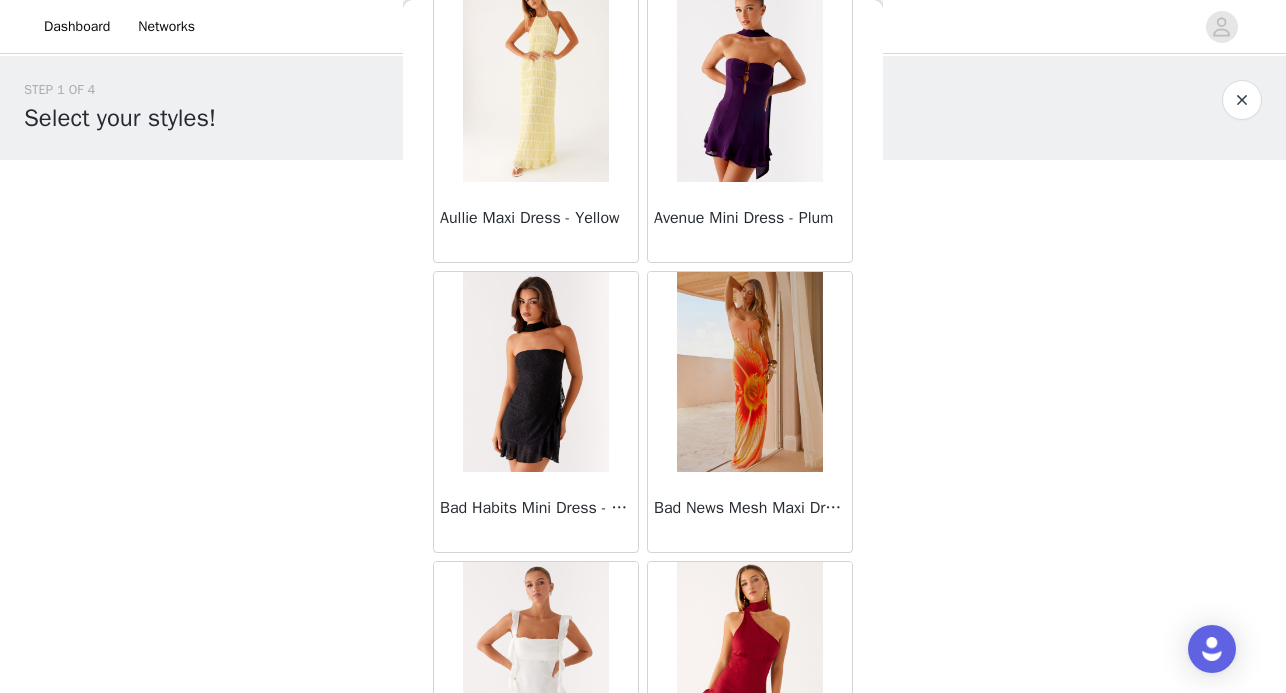 scroll, scrollTop: 5267, scrollLeft: 0, axis: vertical 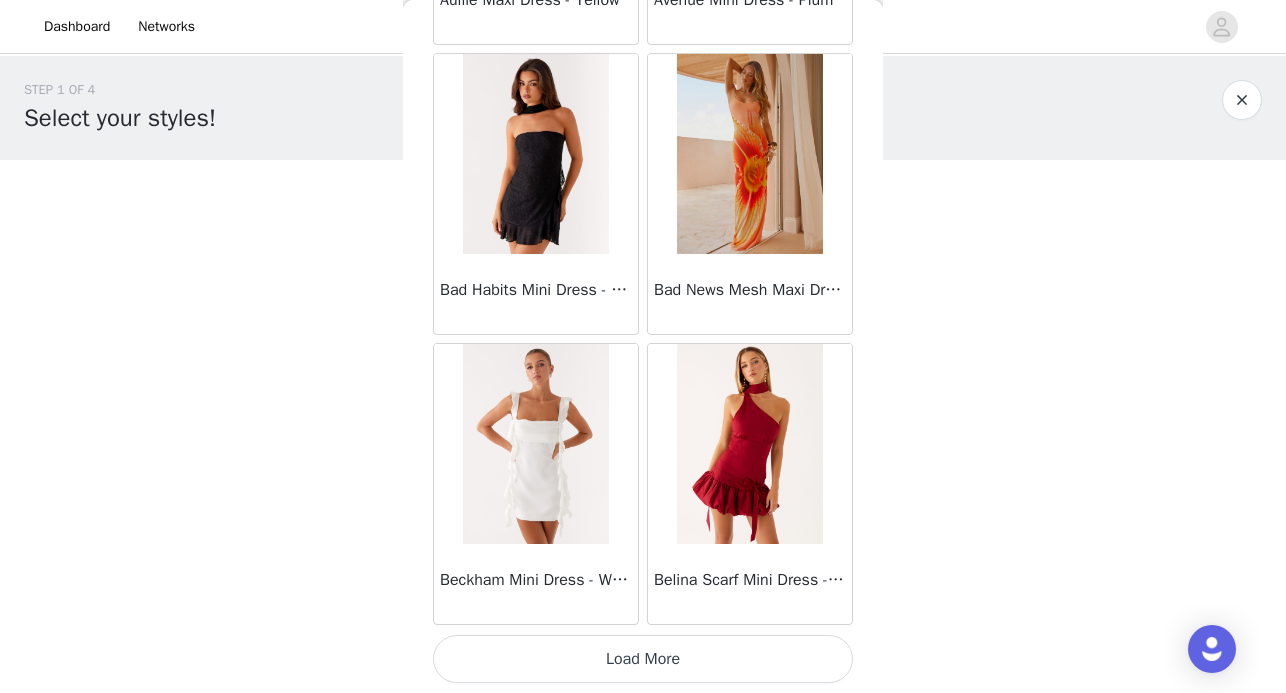 click on "Load More" at bounding box center [643, 659] 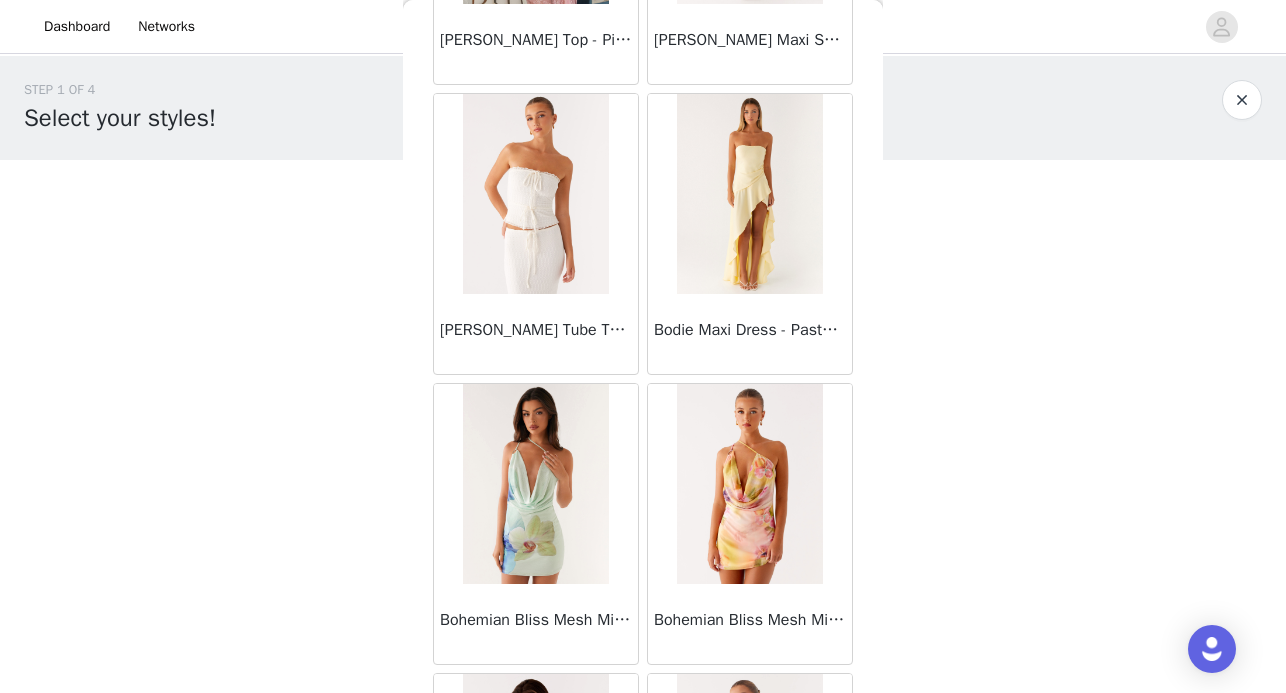 scroll, scrollTop: 8167, scrollLeft: 0, axis: vertical 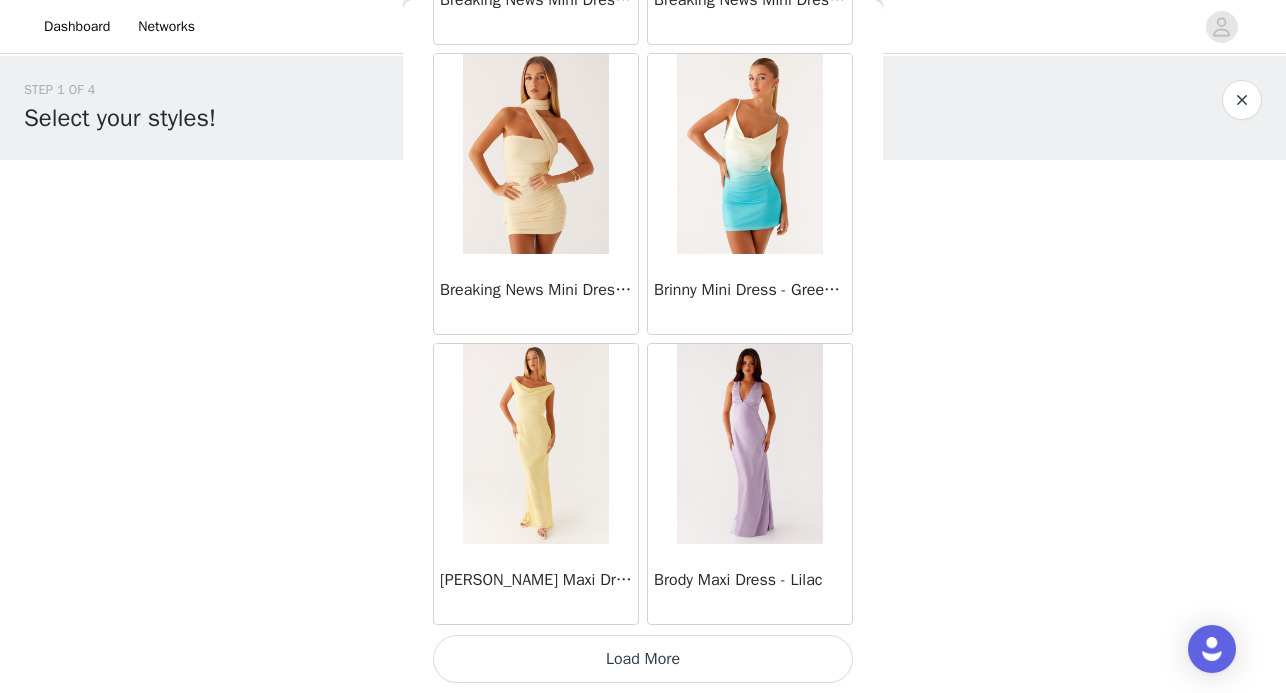 click on "Load More" at bounding box center [643, 659] 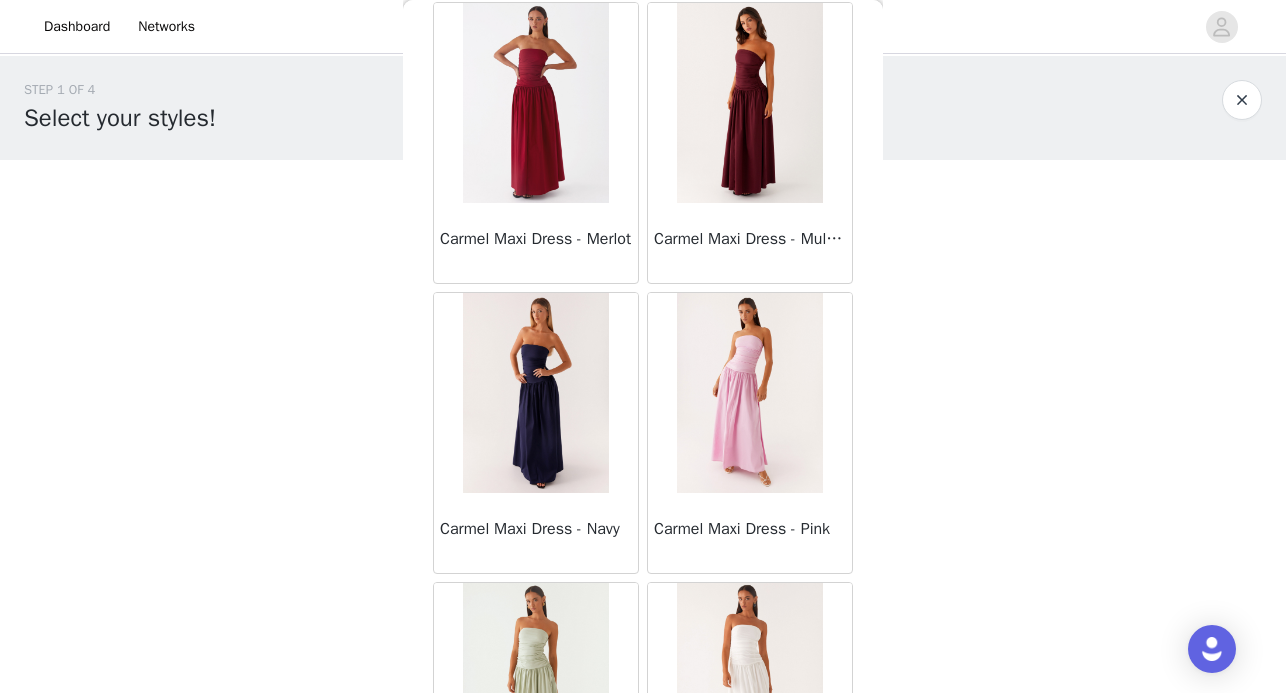 scroll, scrollTop: 11067, scrollLeft: 0, axis: vertical 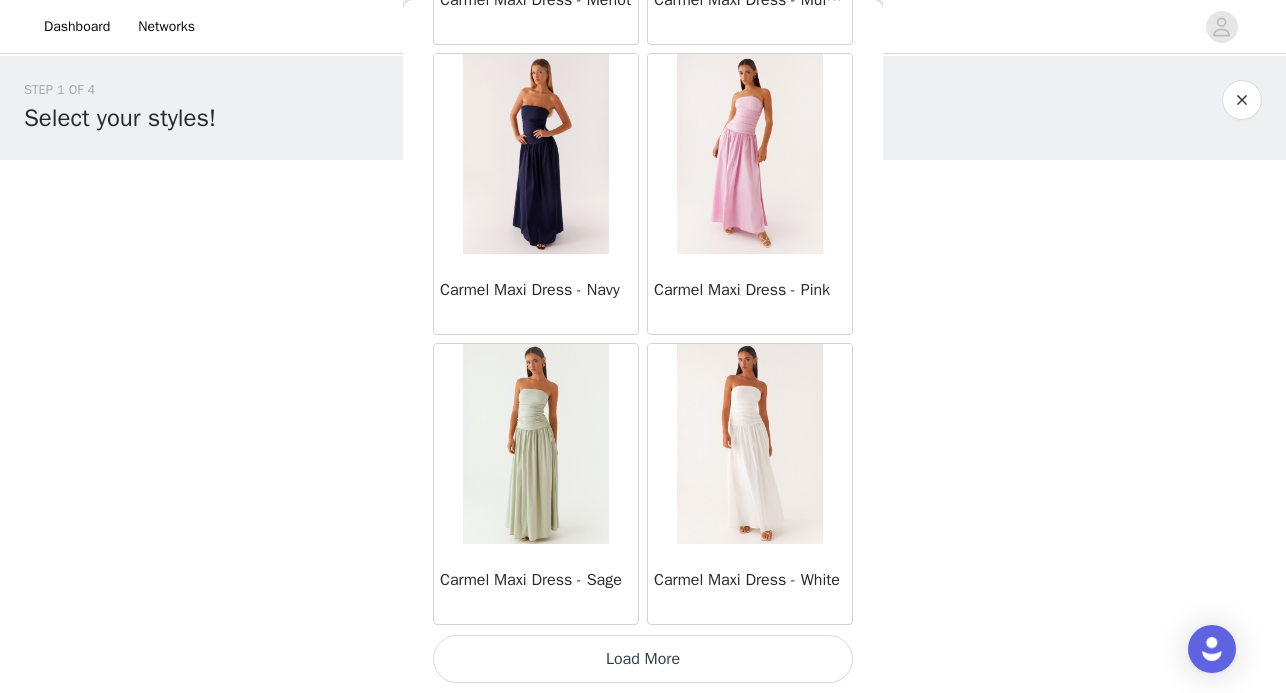 click on "Load More" at bounding box center (643, 659) 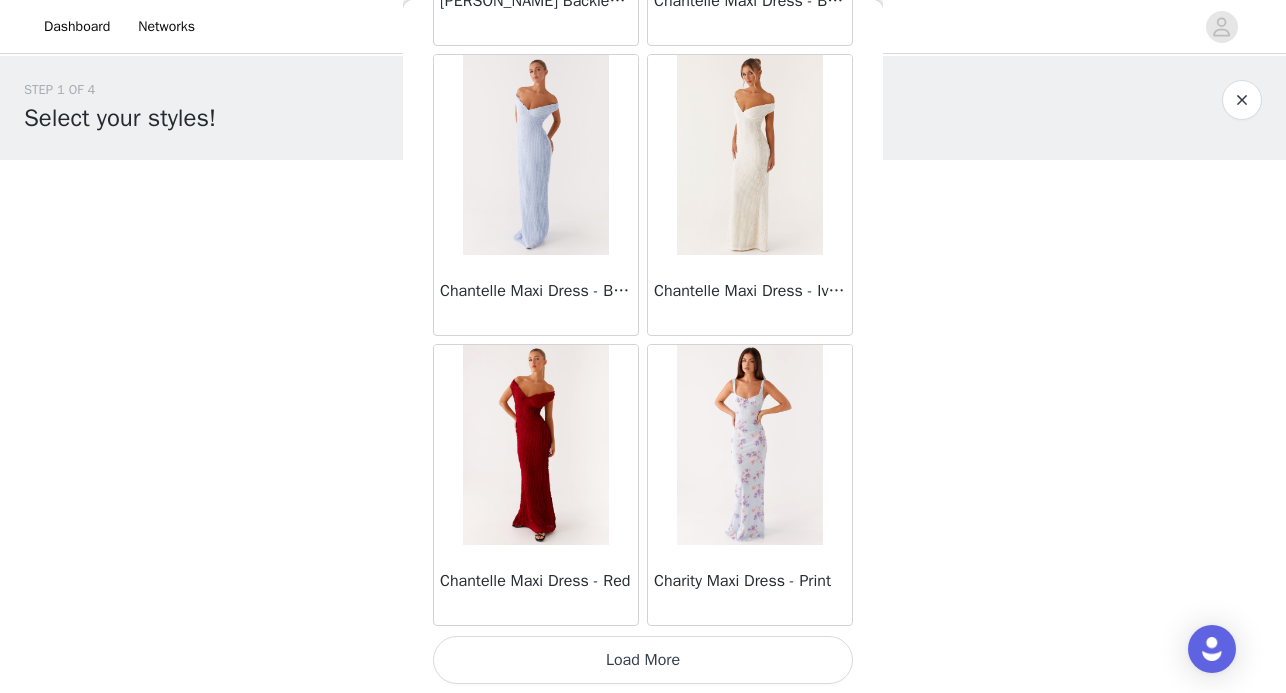 click on "Load More" at bounding box center (643, 660) 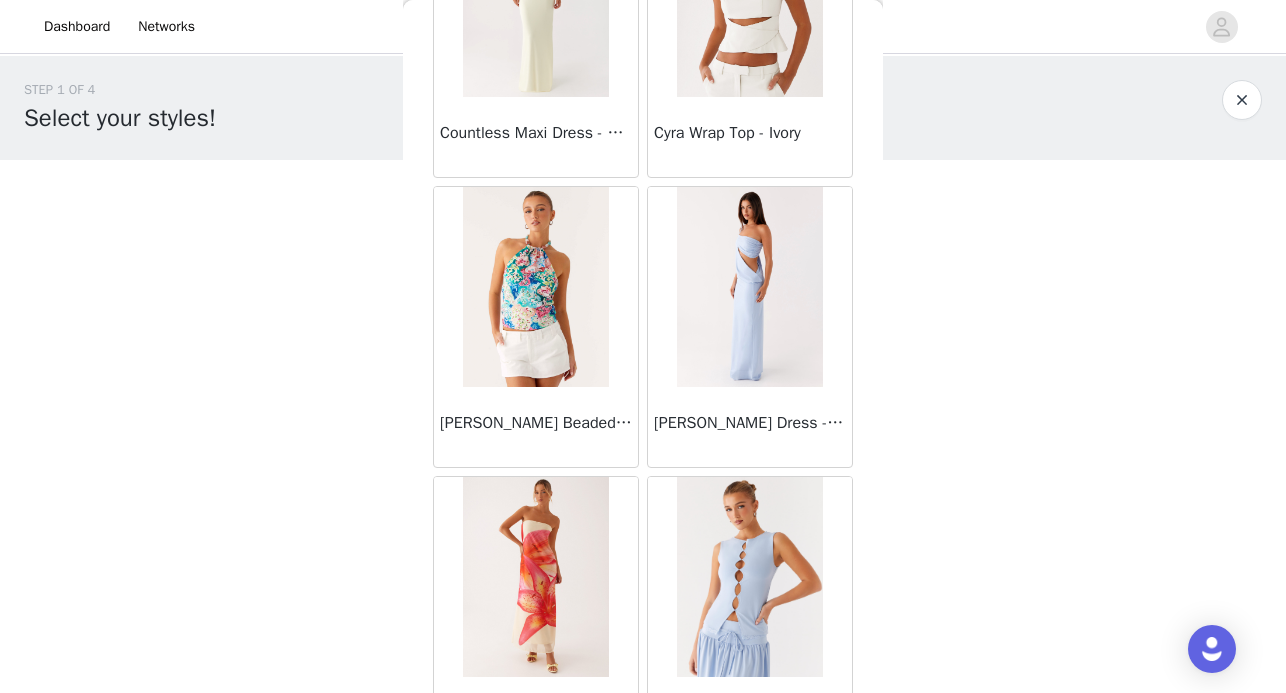 scroll, scrollTop: 16447, scrollLeft: 0, axis: vertical 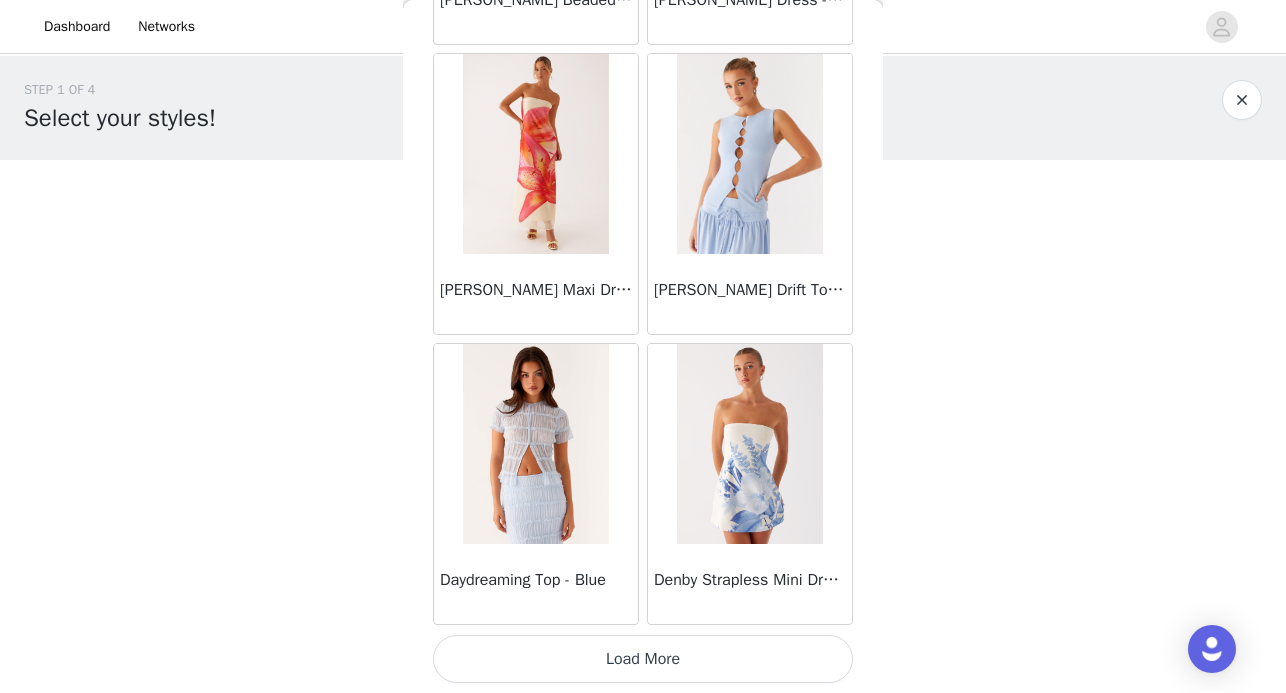 click on "Load More" at bounding box center [643, 659] 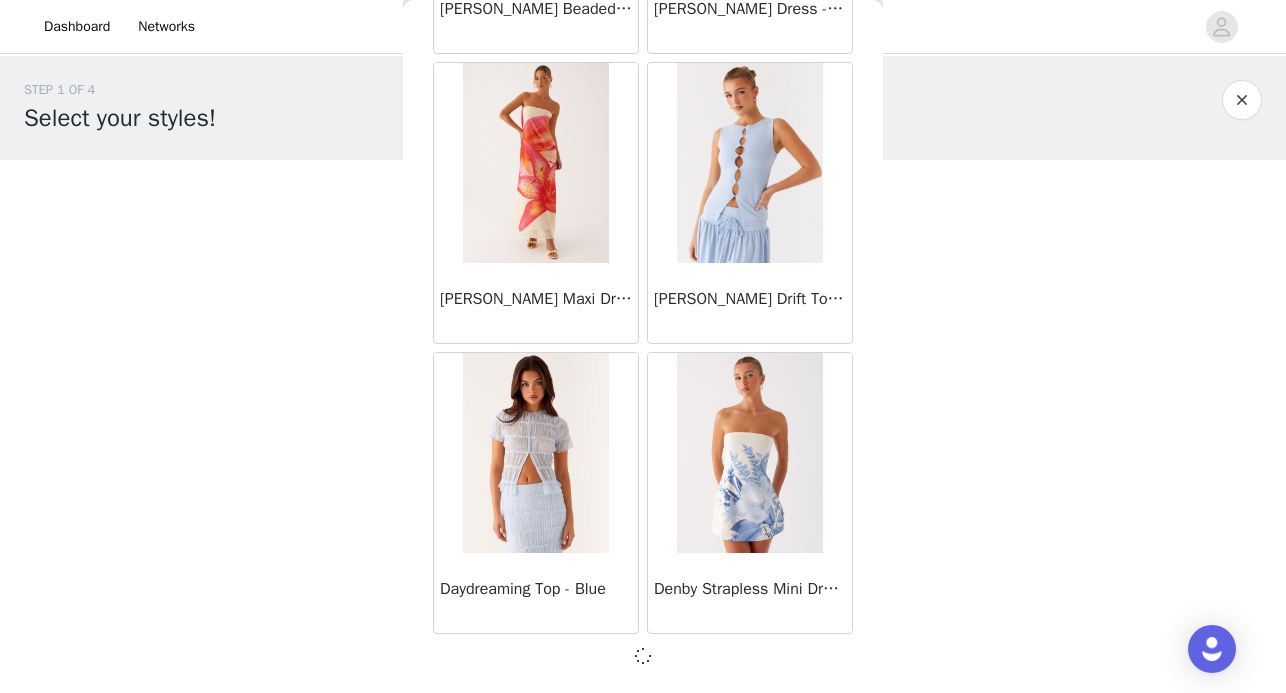 scroll, scrollTop: 16867, scrollLeft: 0, axis: vertical 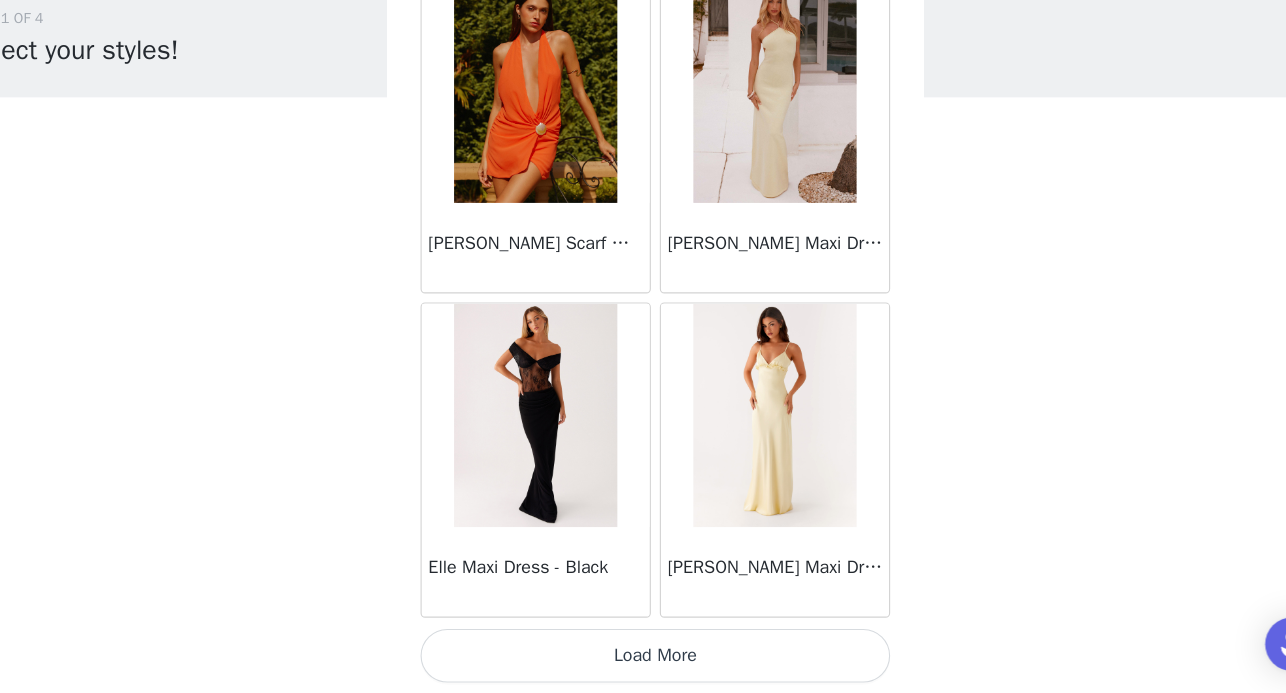 click on "Load More" at bounding box center (643, 659) 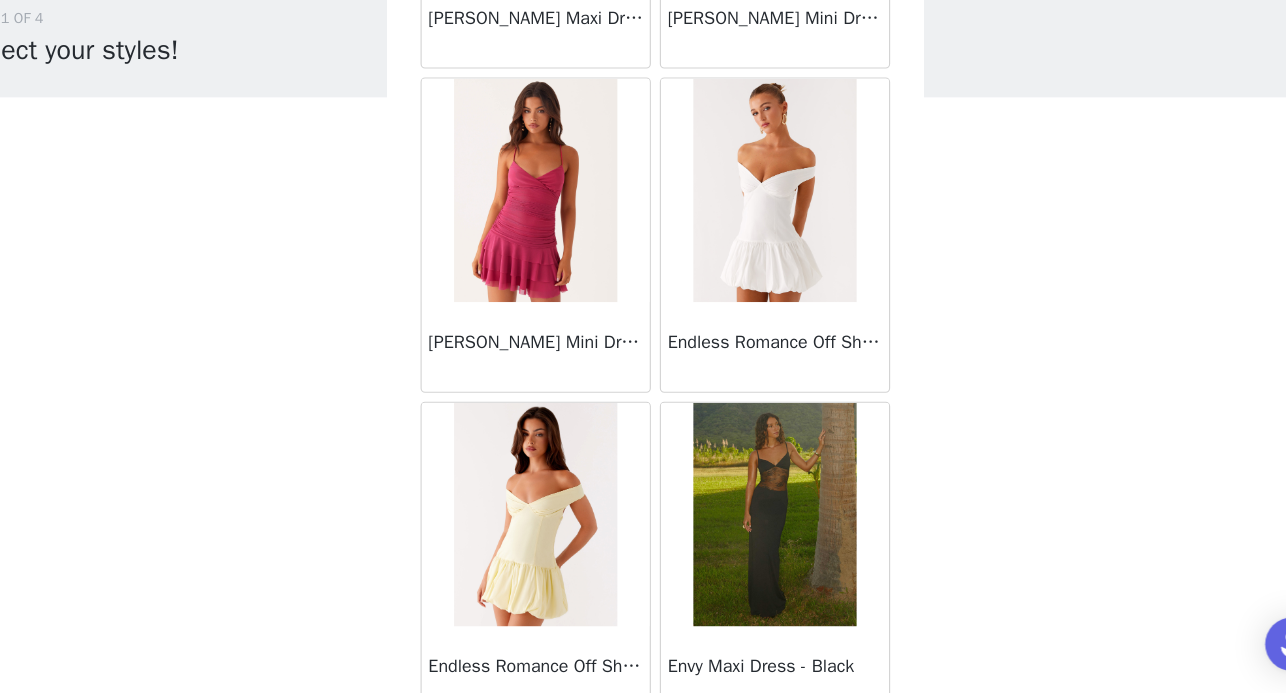 scroll, scrollTop: 21129, scrollLeft: 0, axis: vertical 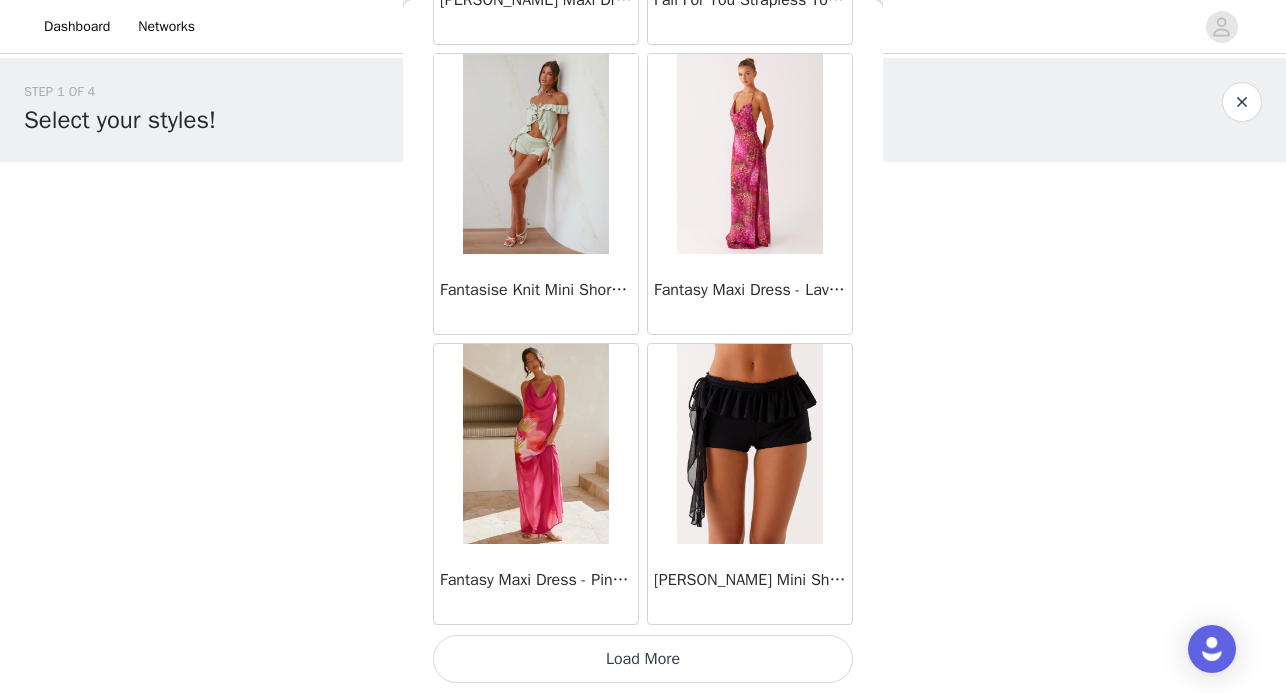 click on "Load More" at bounding box center [643, 659] 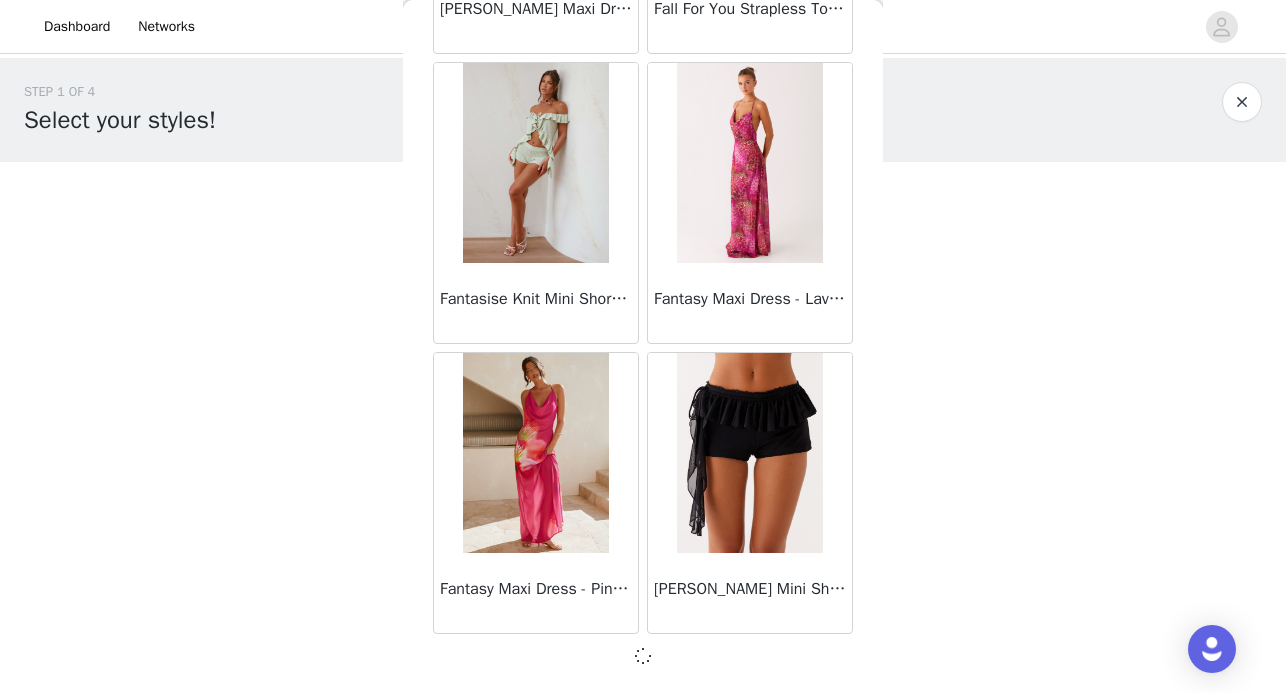 scroll, scrollTop: 22658, scrollLeft: 0, axis: vertical 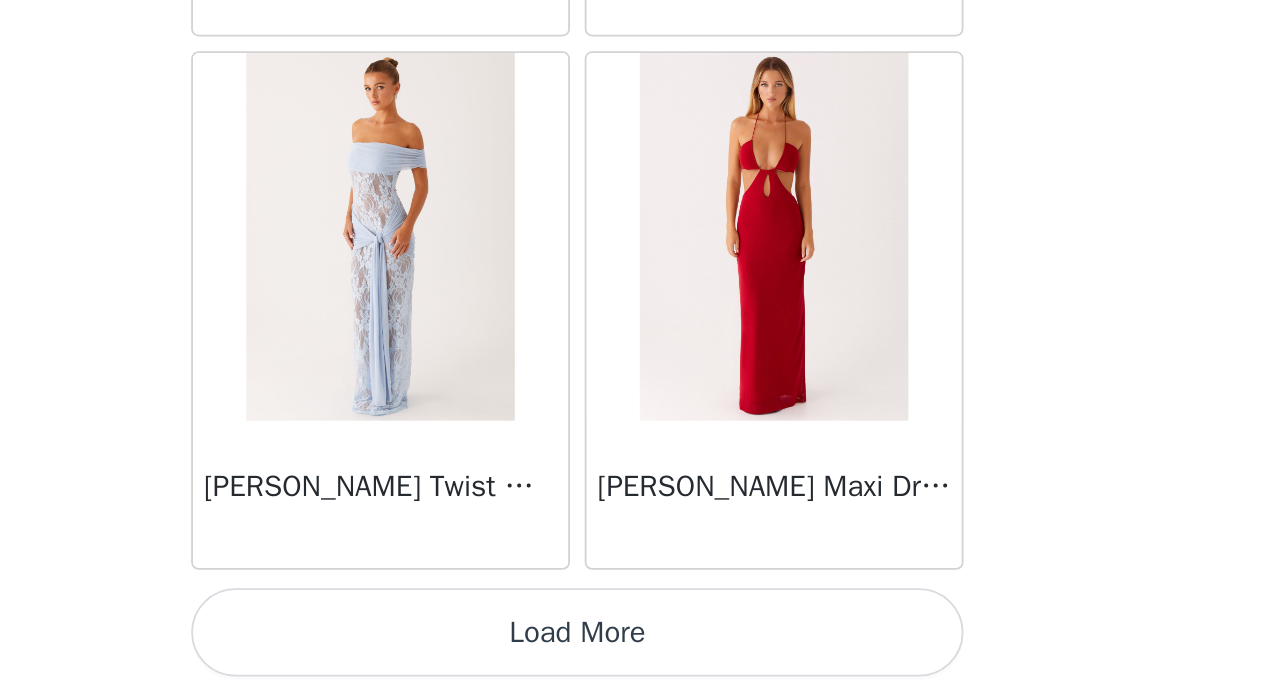 click on "Load More" at bounding box center [643, 660] 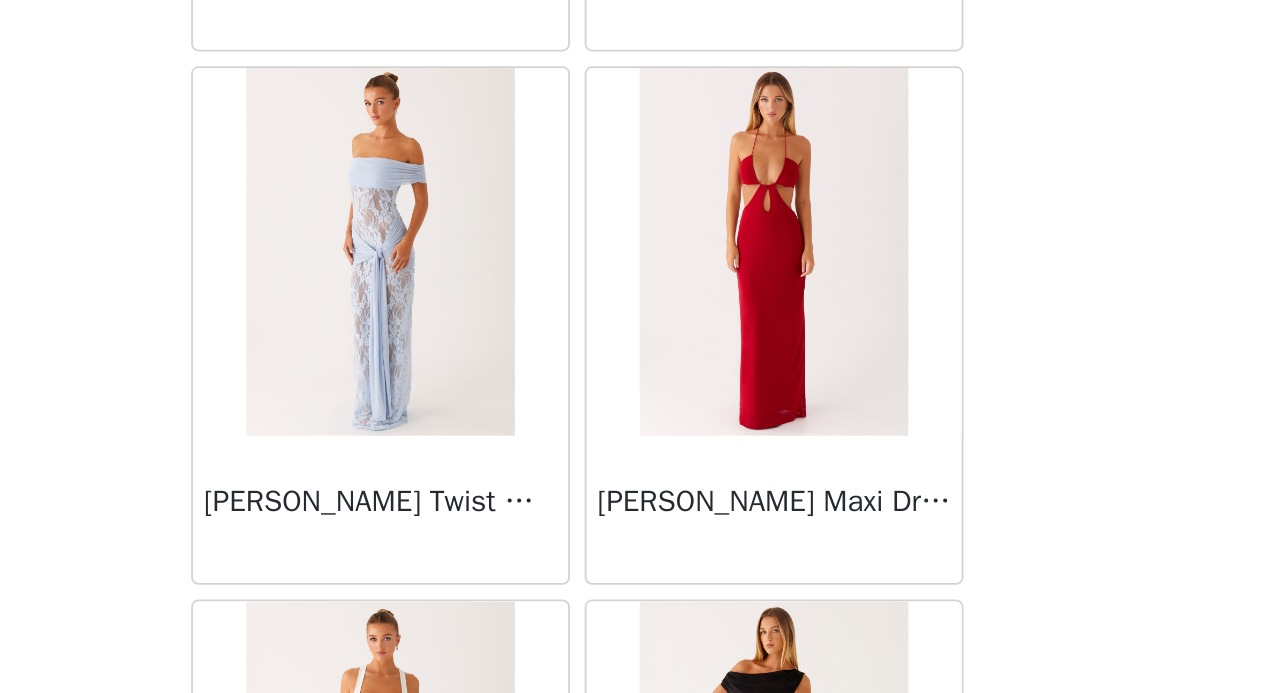 scroll, scrollTop: 25566, scrollLeft: 0, axis: vertical 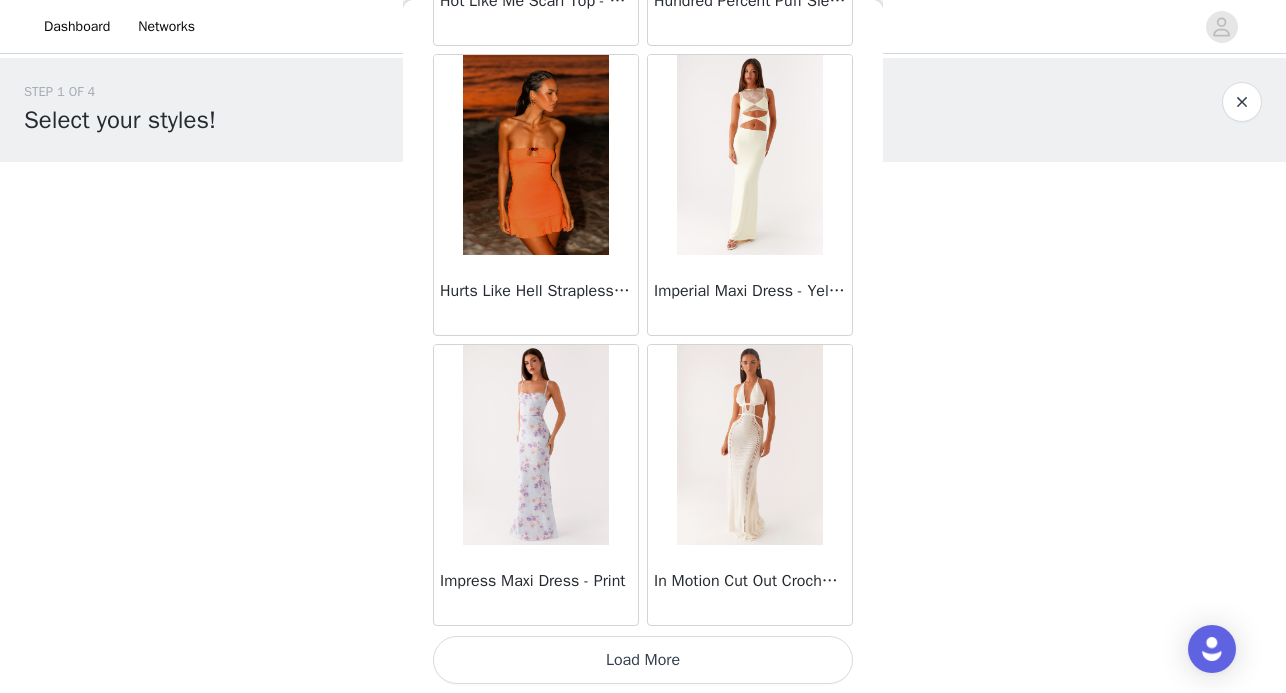 click on "Load More" at bounding box center [643, 660] 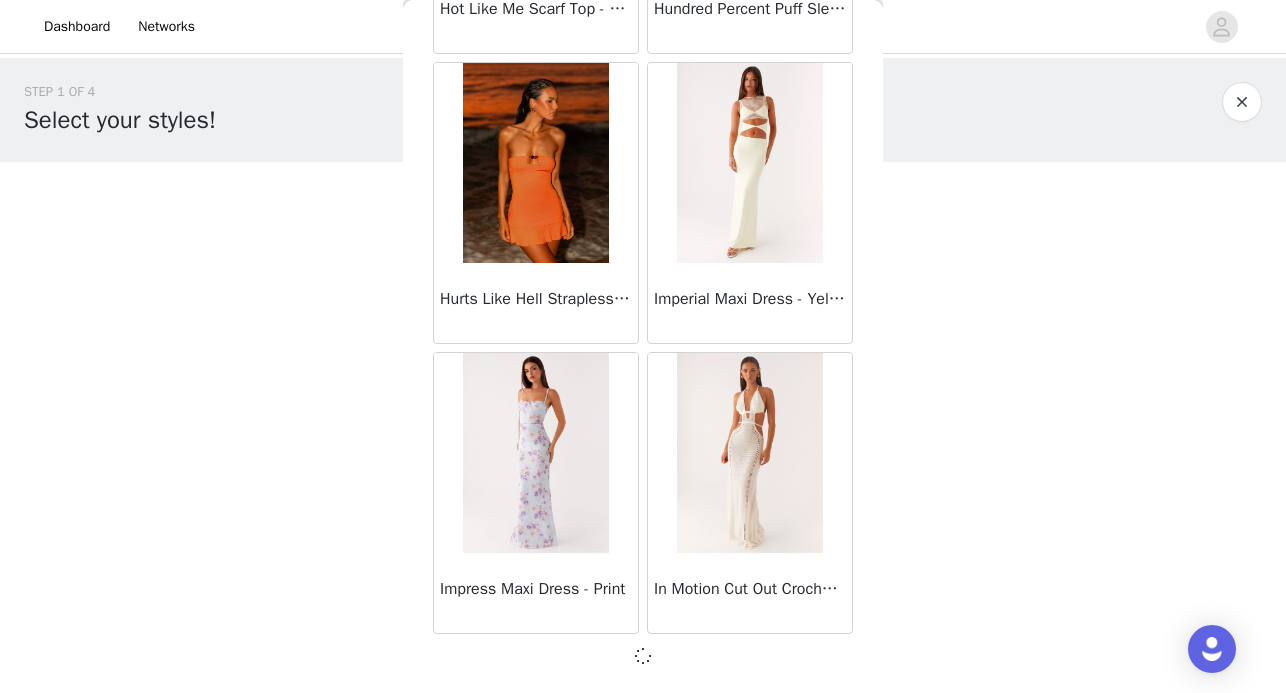 scroll, scrollTop: 28458, scrollLeft: 0, axis: vertical 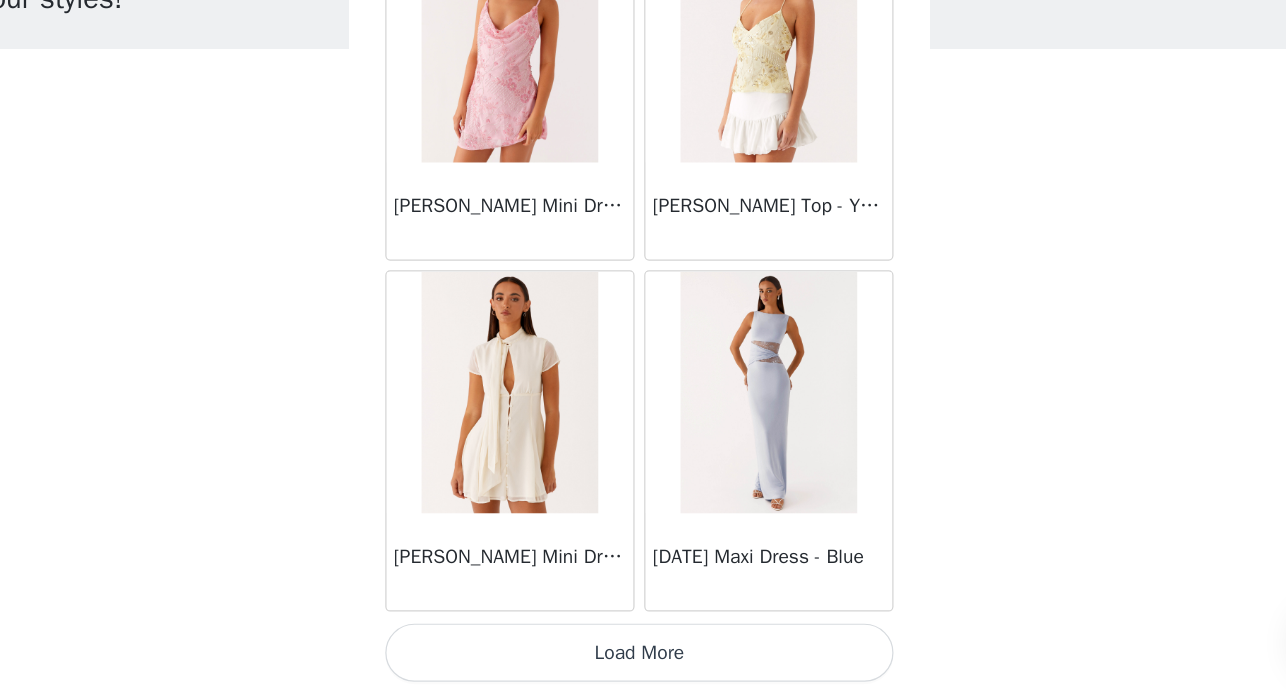 click on "Load More" at bounding box center (643, 659) 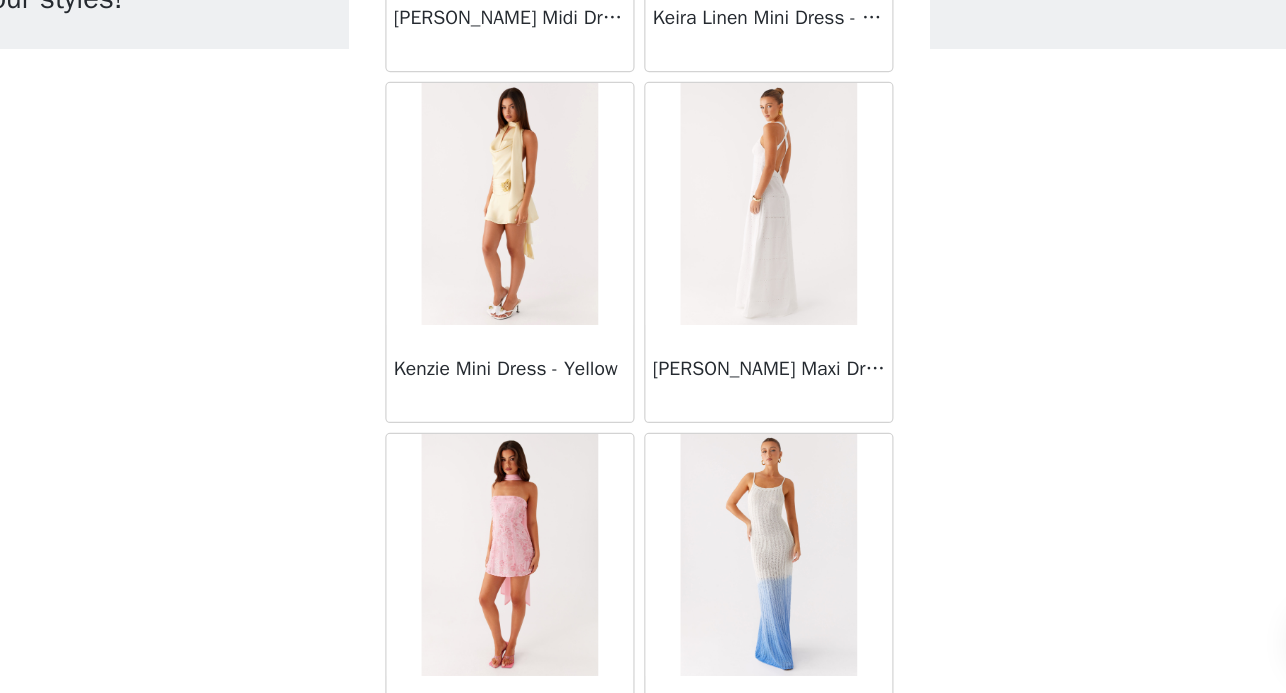 scroll, scrollTop: 32975, scrollLeft: 0, axis: vertical 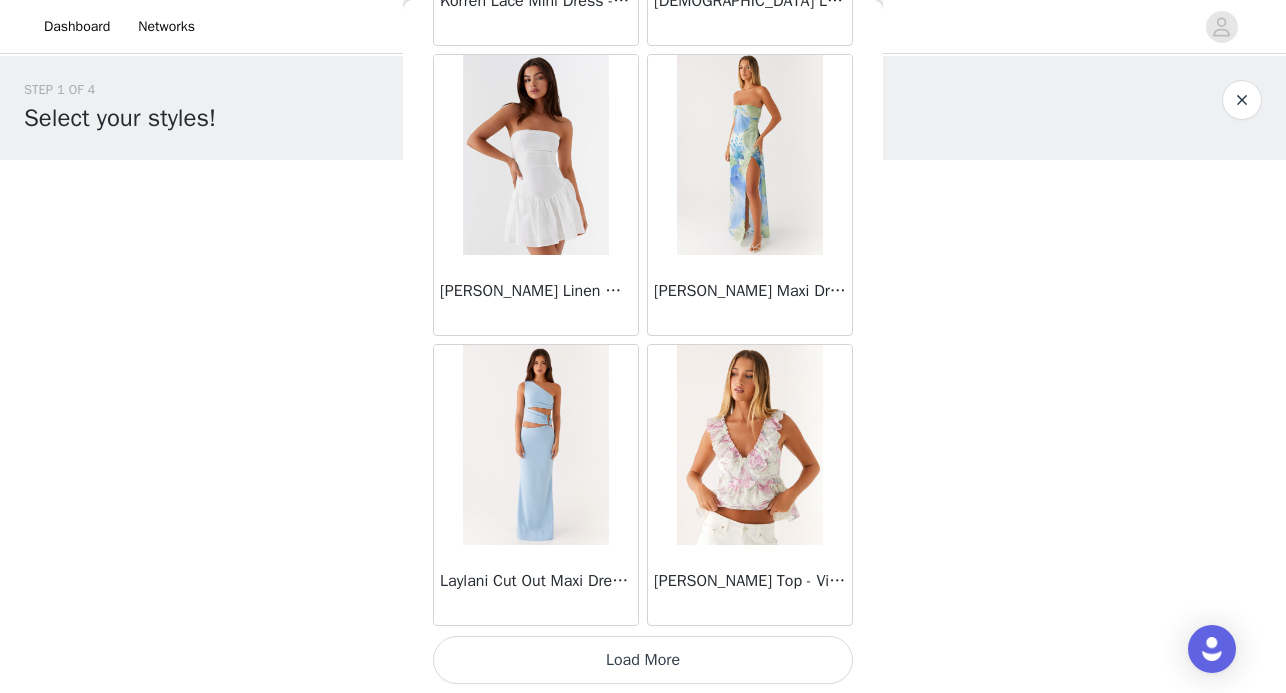 click on "Load More" at bounding box center (643, 660) 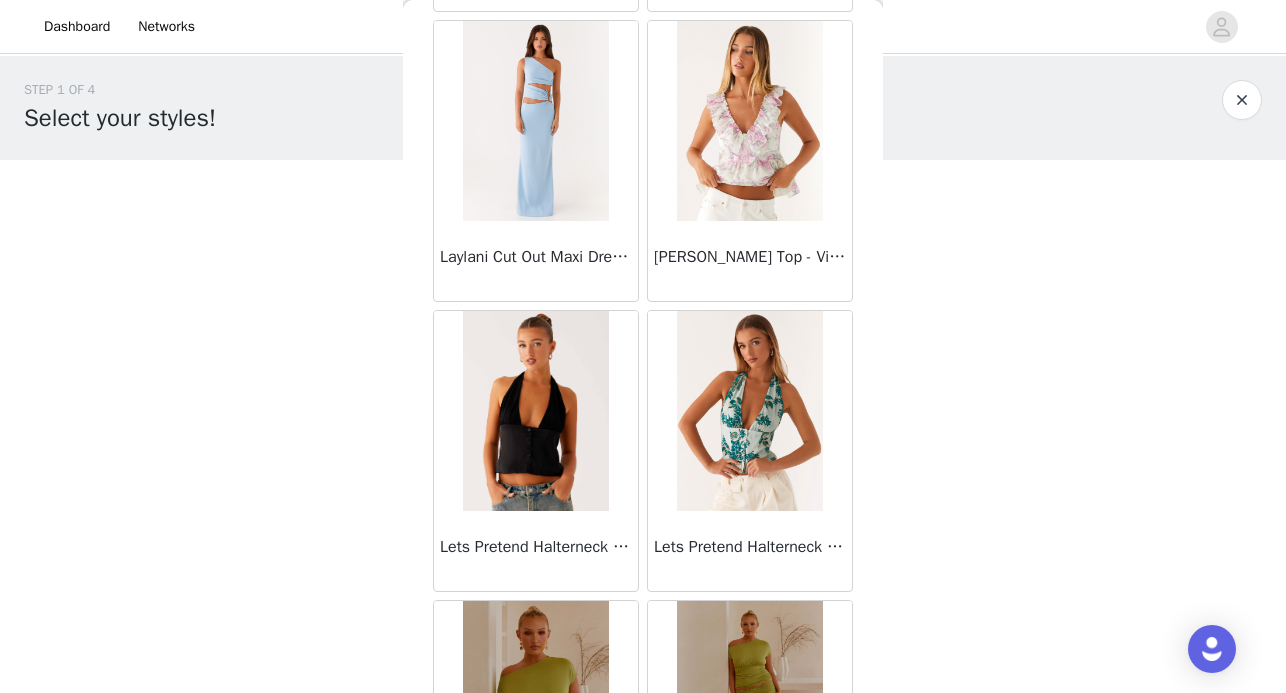 scroll, scrollTop: 34587, scrollLeft: 0, axis: vertical 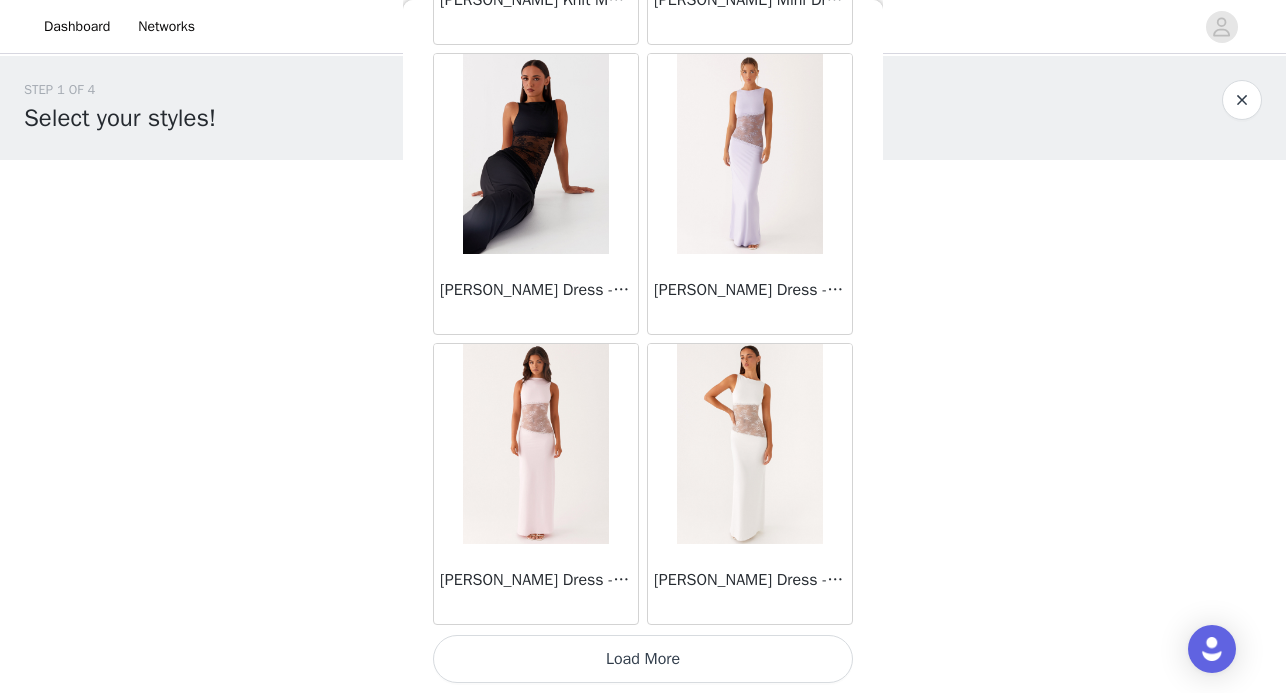 click on "Load More" at bounding box center (643, 659) 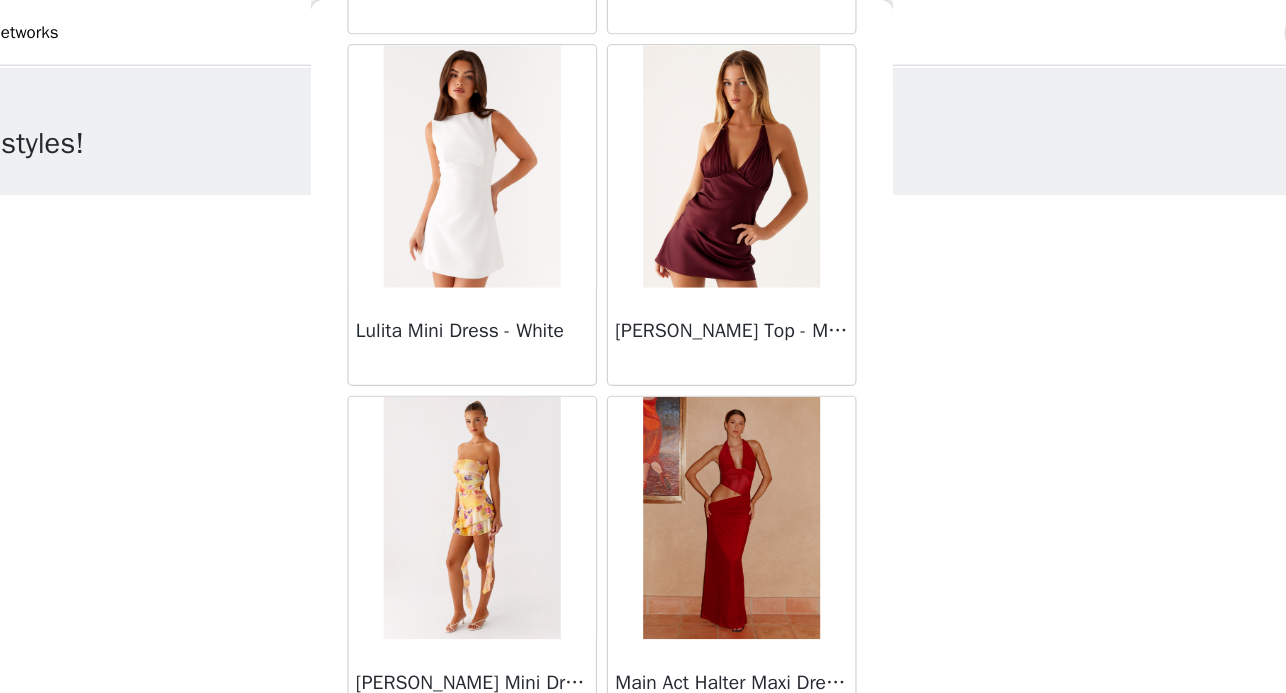scroll, scrollTop: 38221, scrollLeft: 0, axis: vertical 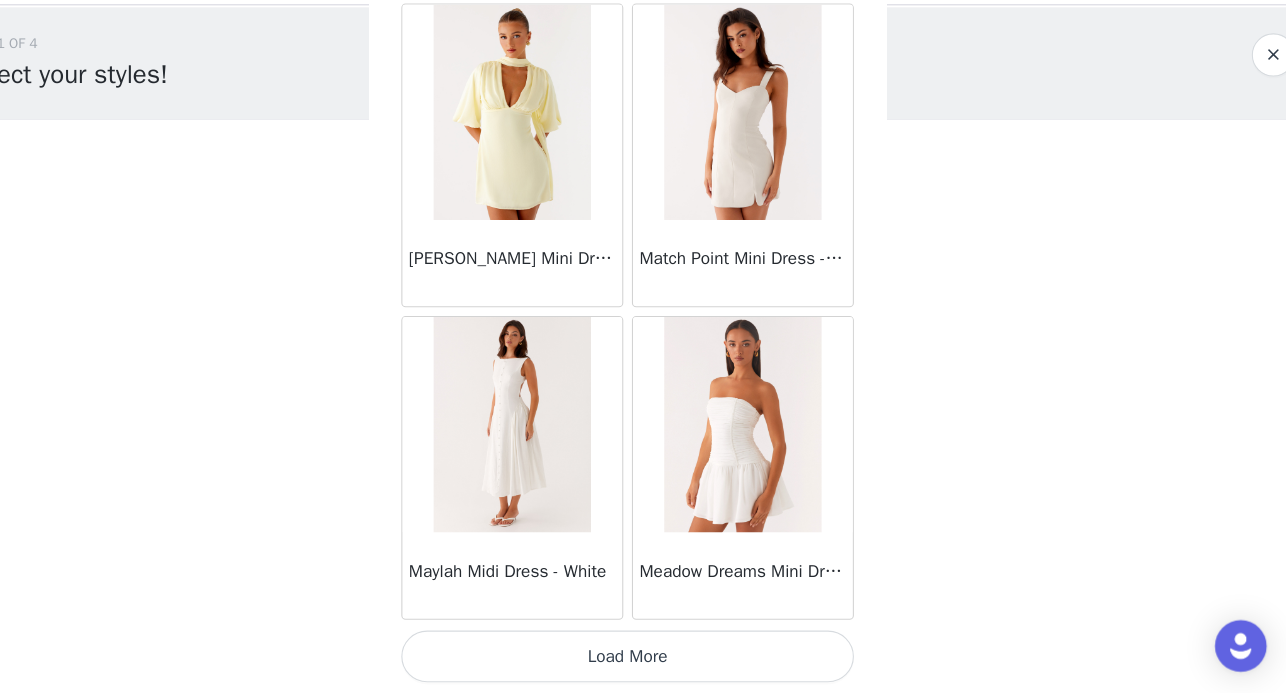 click on "Load More" at bounding box center [643, 659] 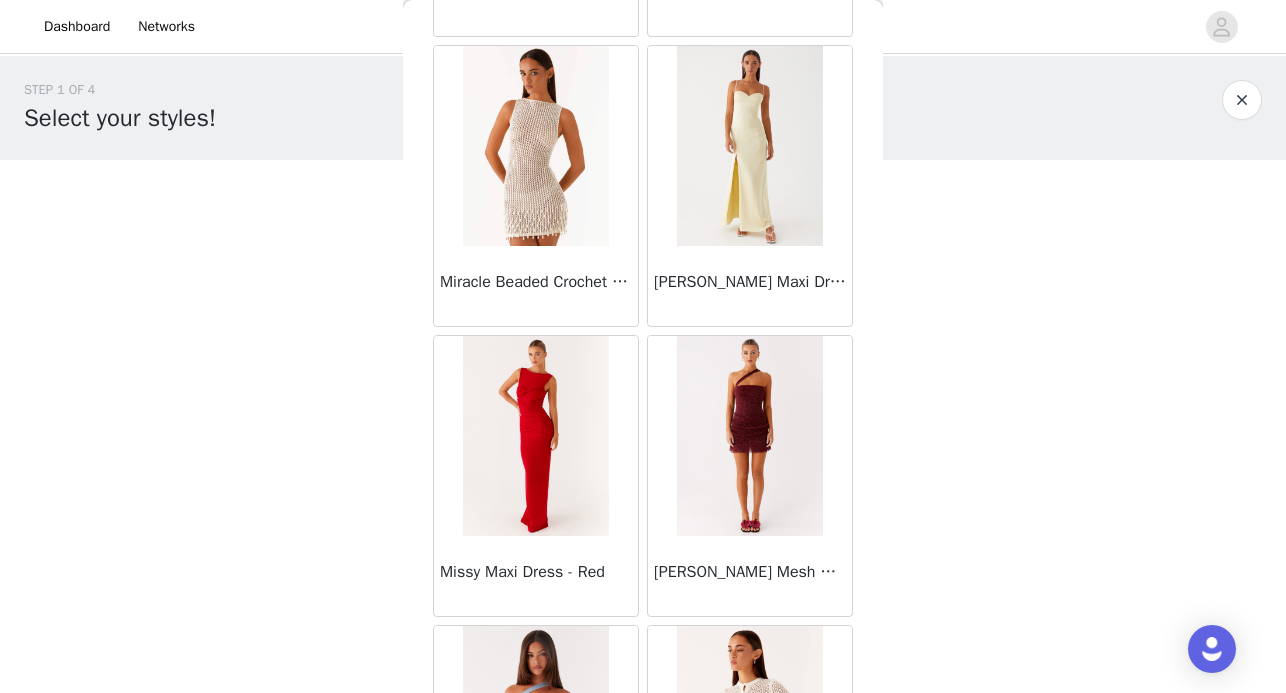 scroll, scrollTop: 42967, scrollLeft: 0, axis: vertical 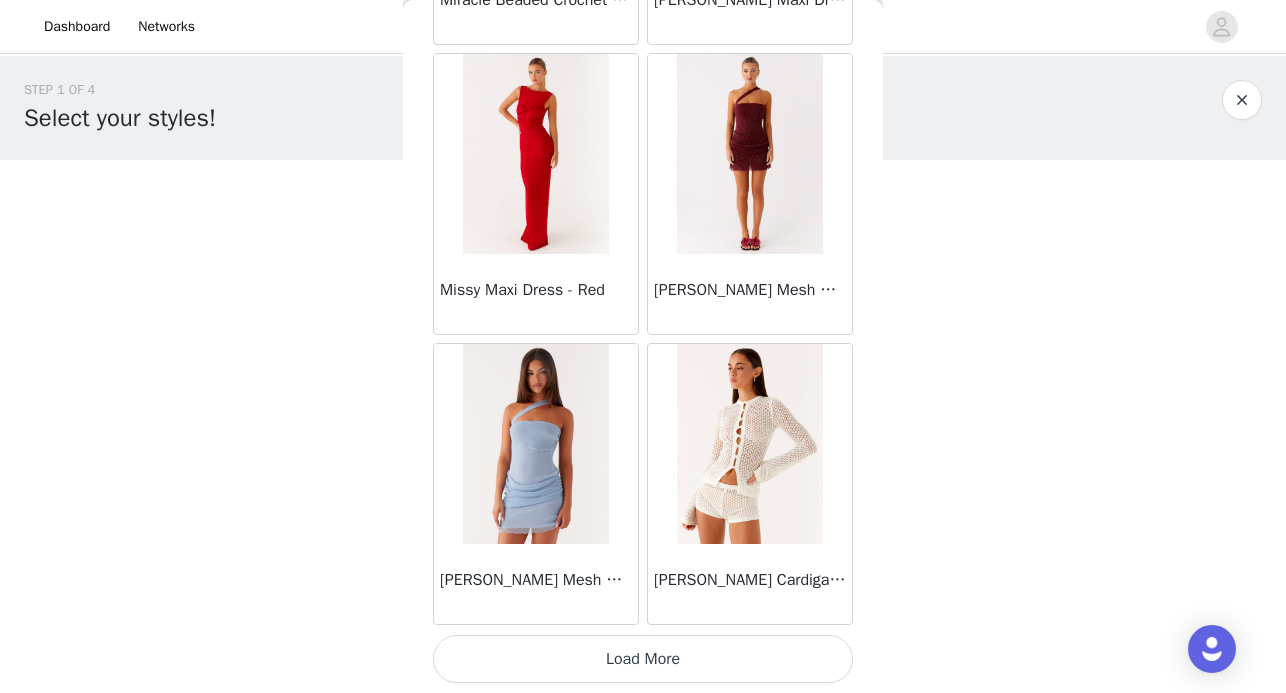 click on "Load More" at bounding box center [643, 659] 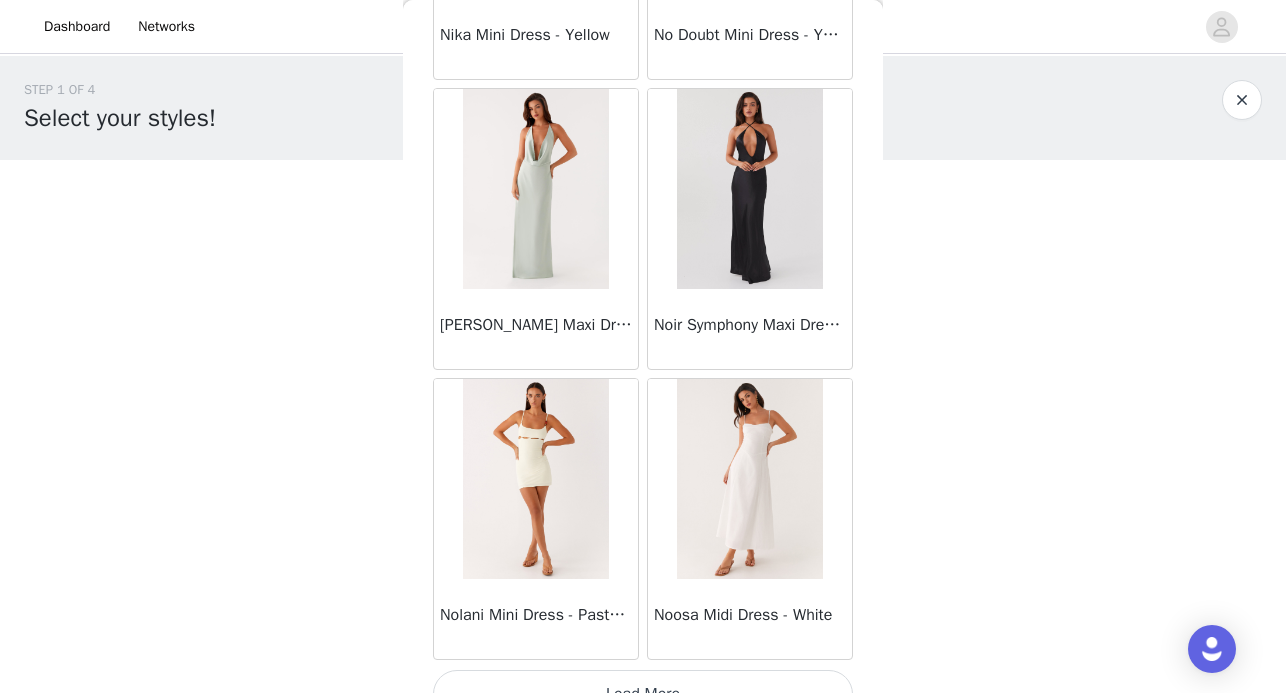 scroll, scrollTop: 45830, scrollLeft: 0, axis: vertical 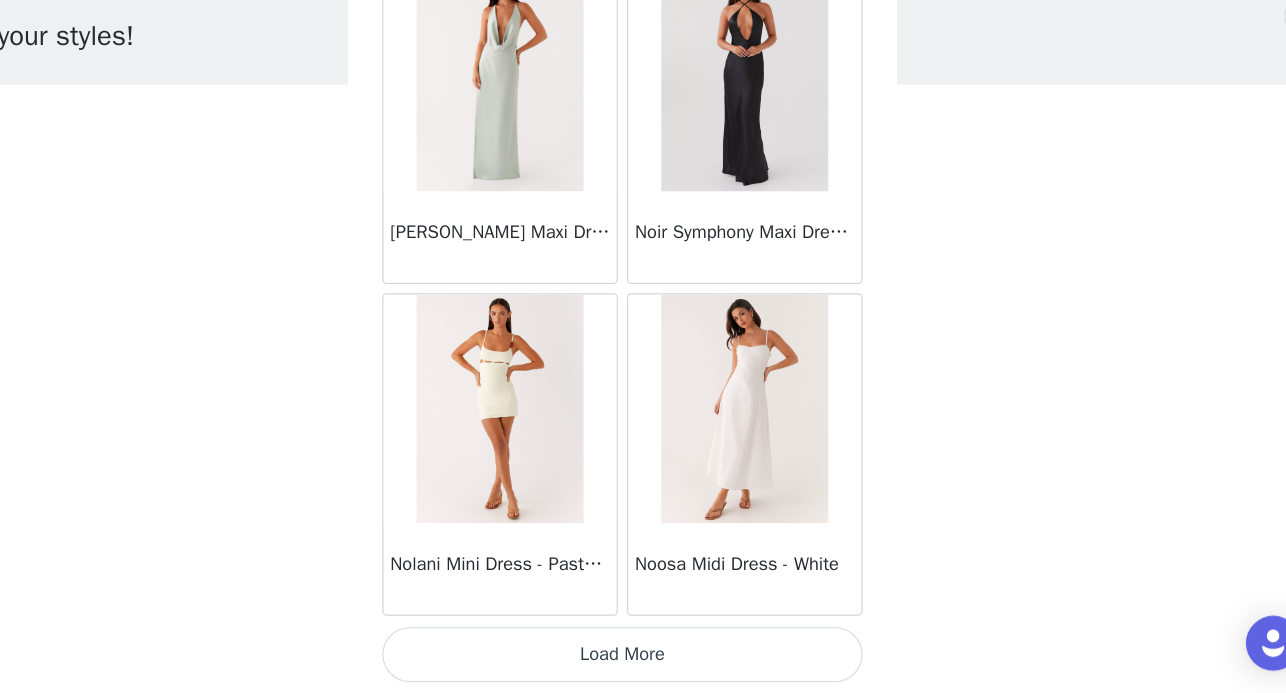 click on "Load More" at bounding box center [643, 659] 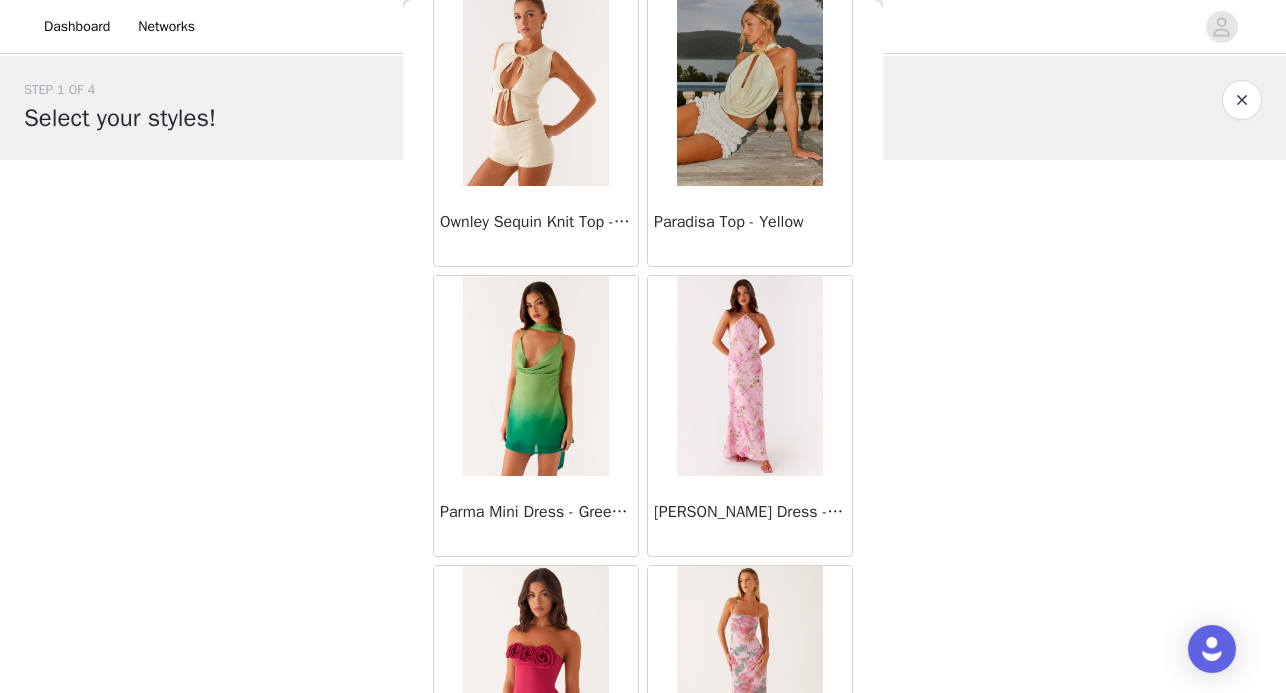scroll, scrollTop: 47969, scrollLeft: 0, axis: vertical 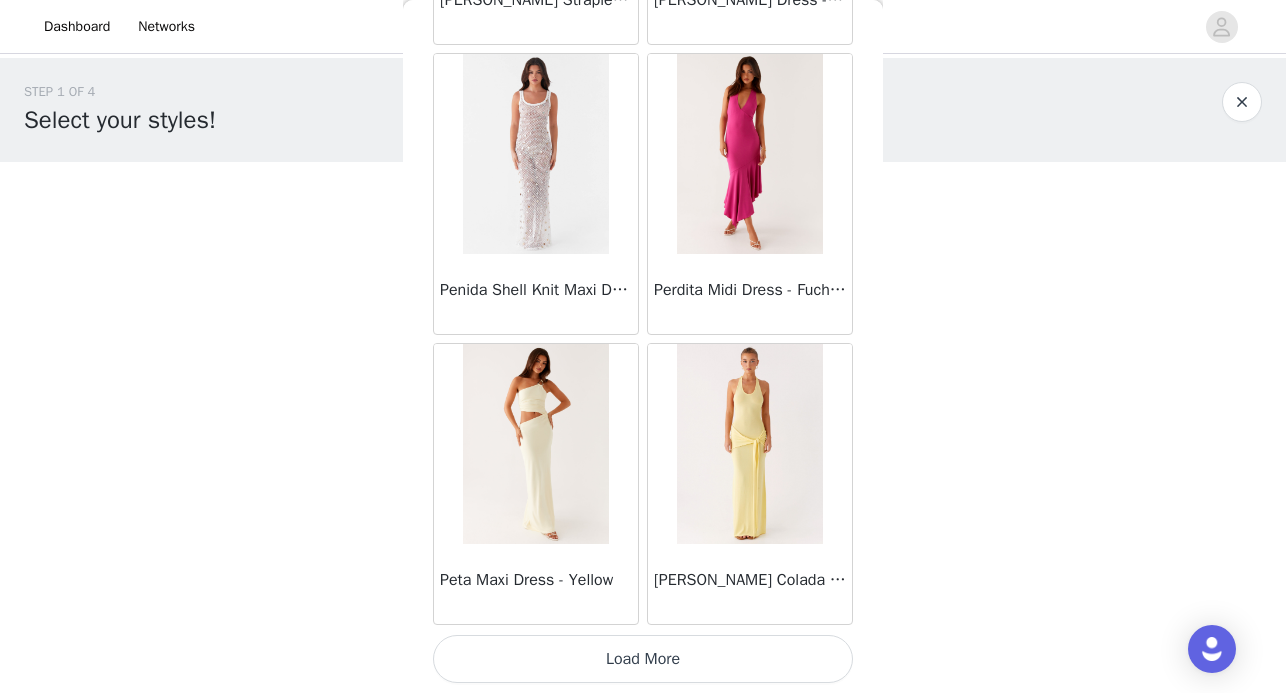 click on "Load More" at bounding box center [643, 659] 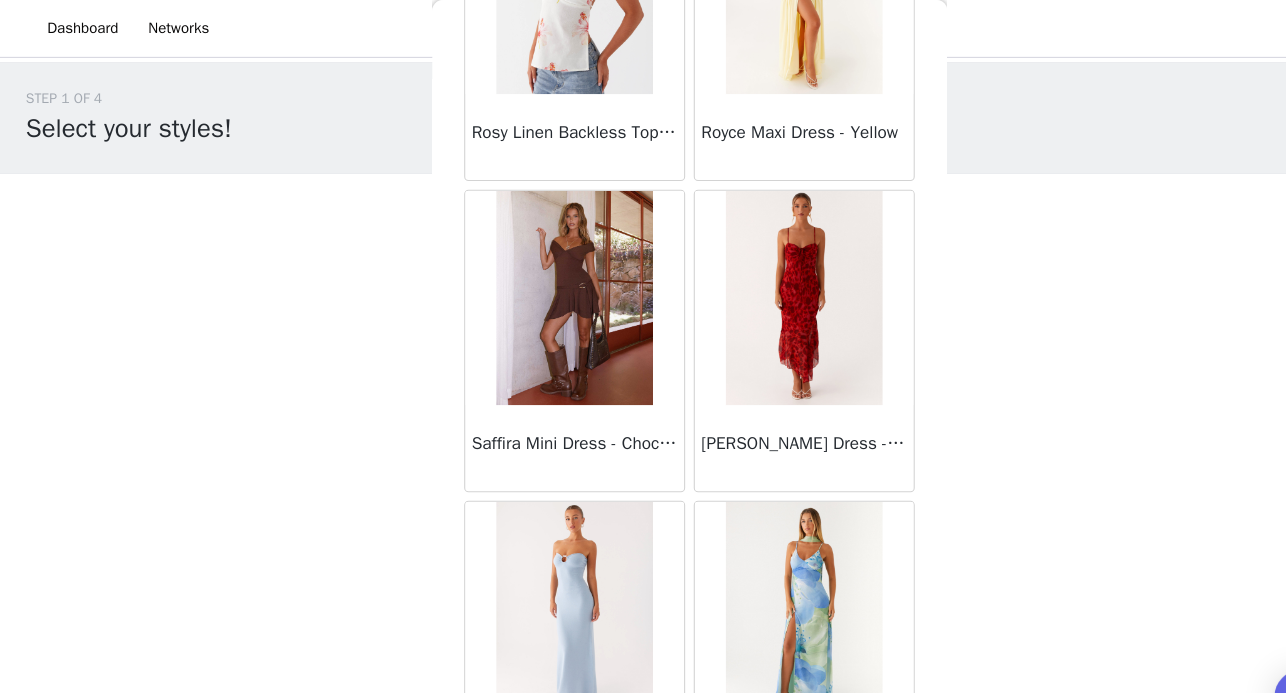 scroll, scrollTop: 51553, scrollLeft: 0, axis: vertical 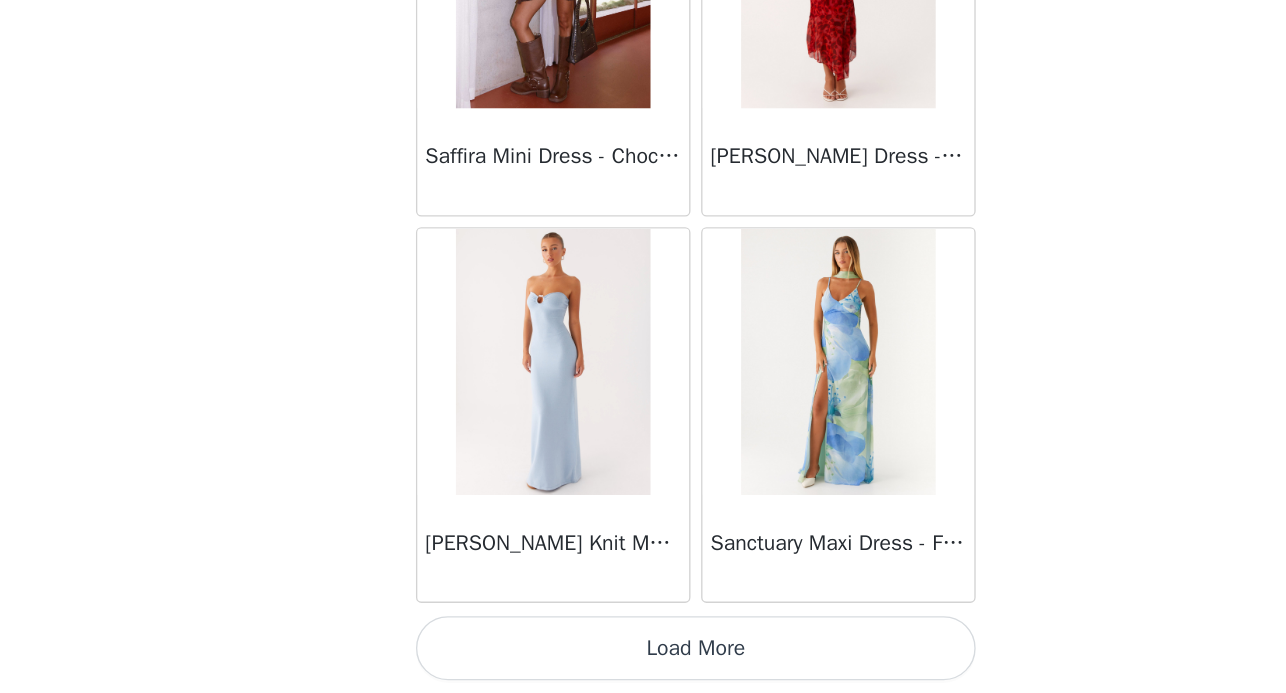 click on "Load More" at bounding box center [643, 659] 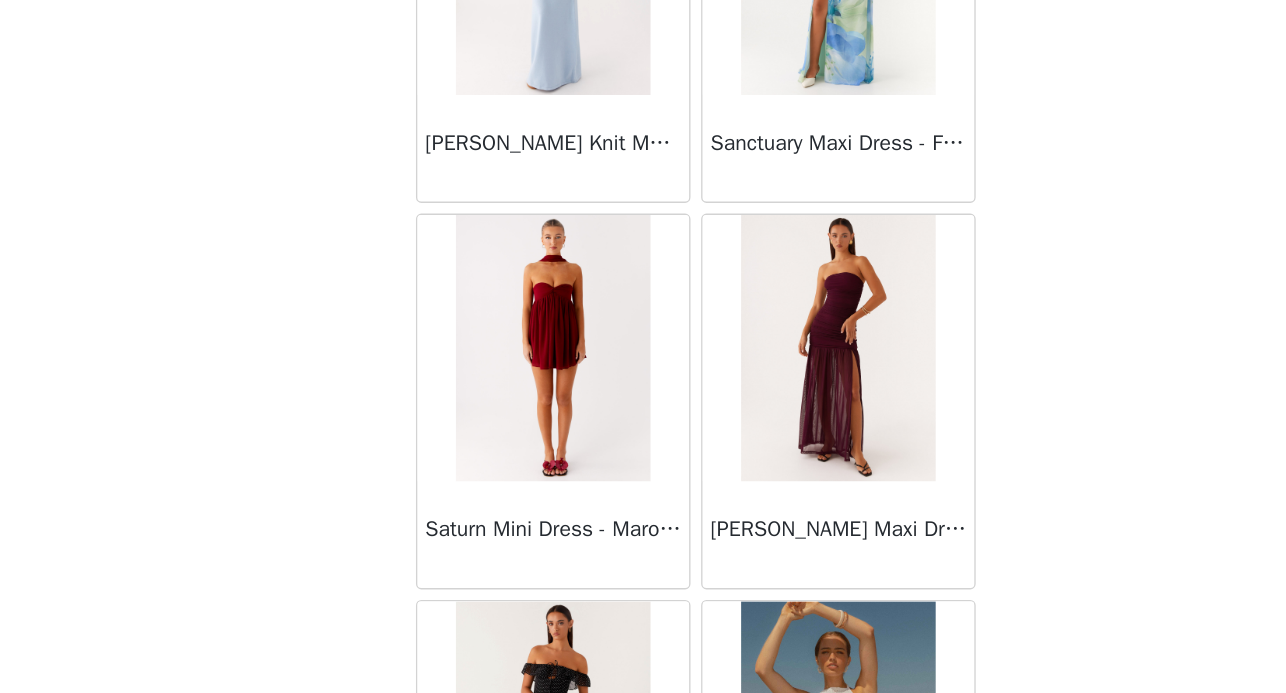 scroll, scrollTop: 51965, scrollLeft: 0, axis: vertical 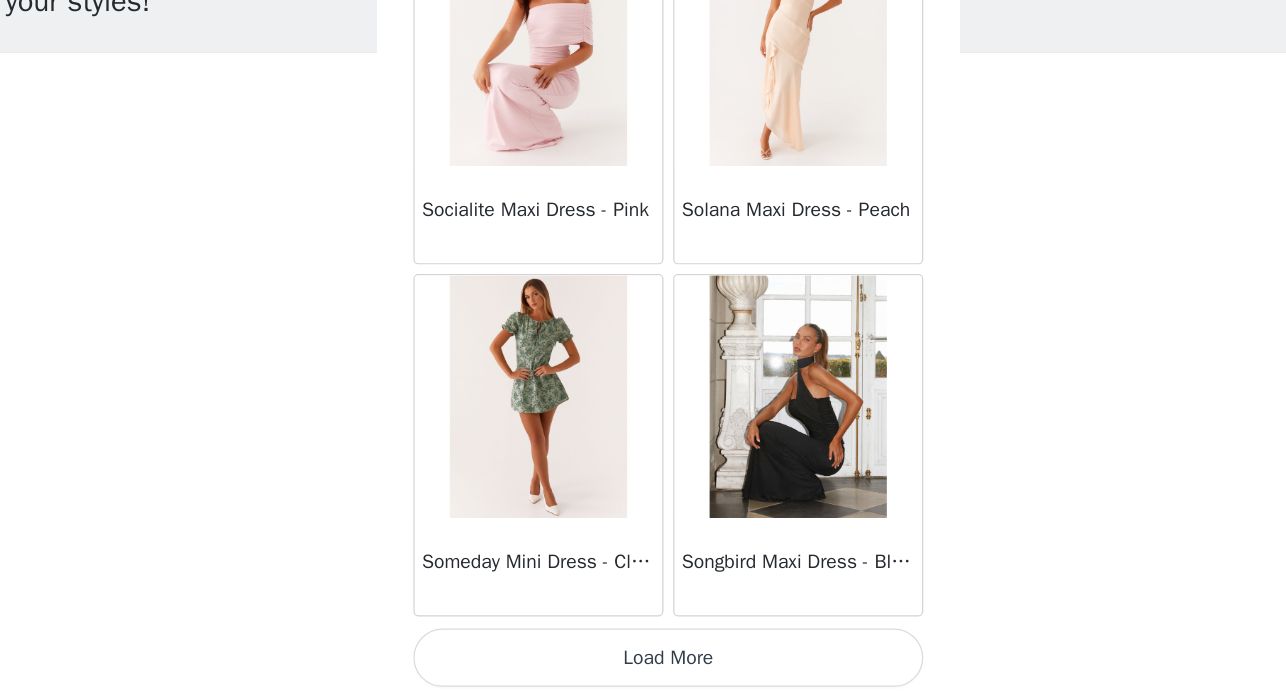 click on "Load More" at bounding box center [643, 659] 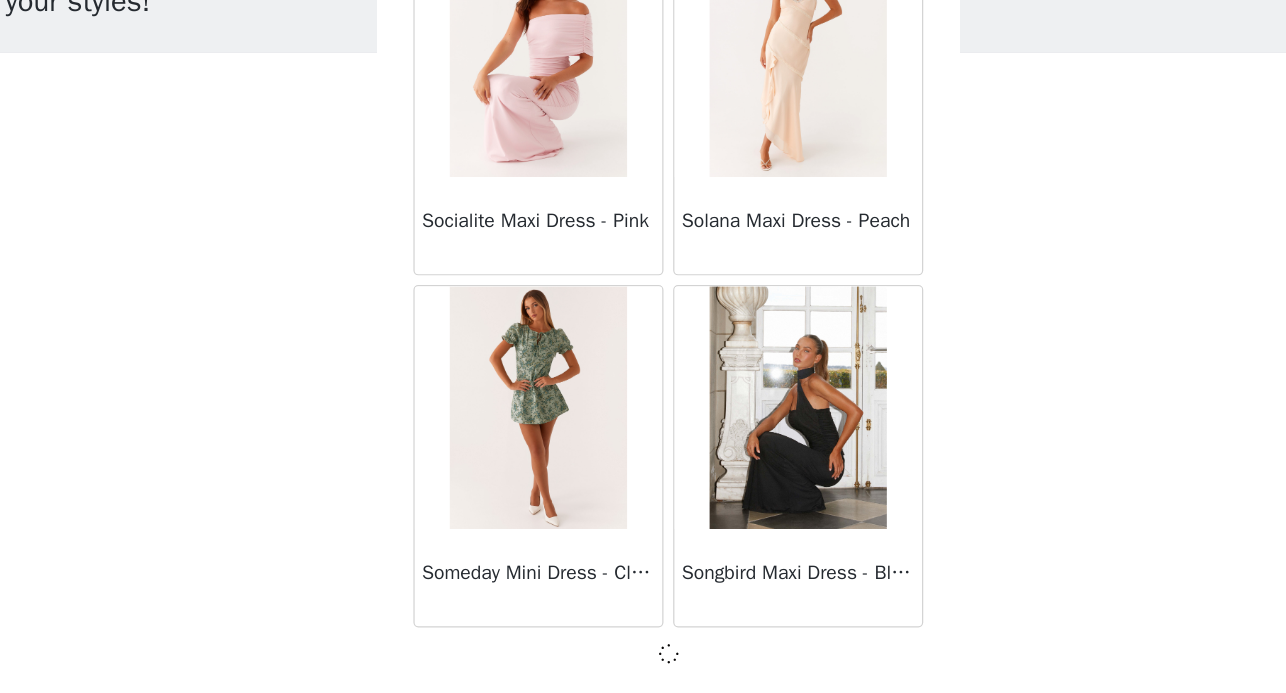 scroll, scrollTop: 2, scrollLeft: 0, axis: vertical 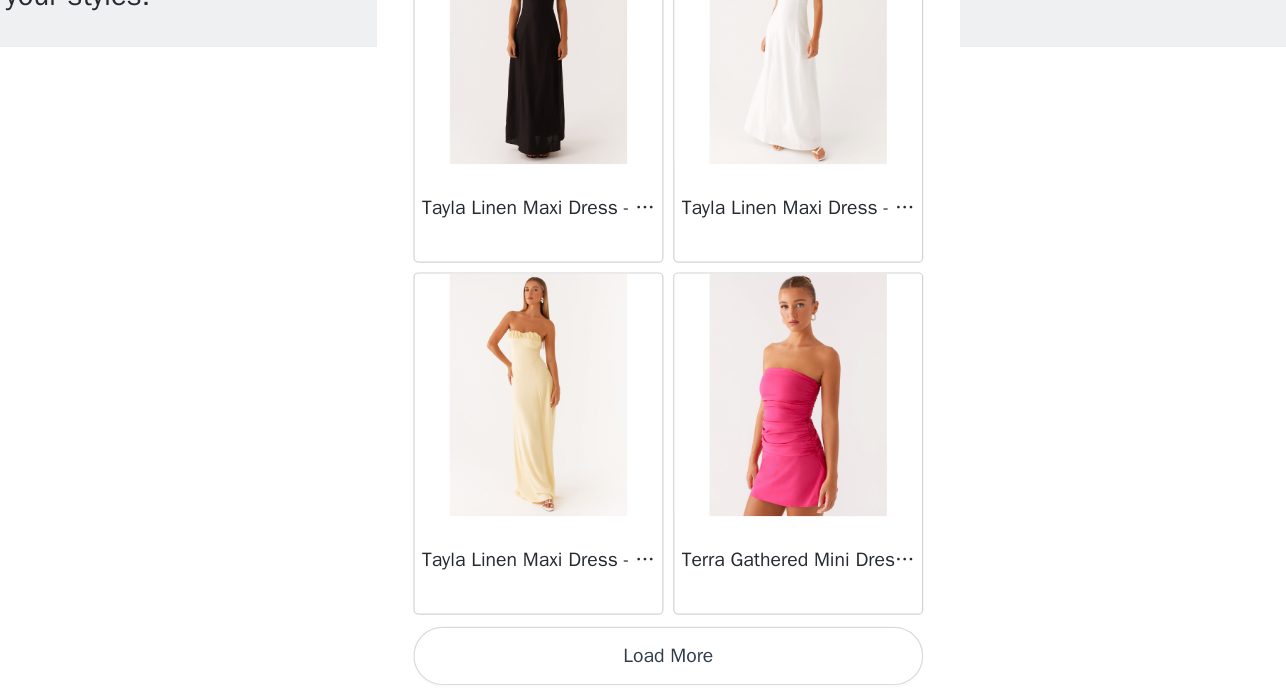 click on "Load More" at bounding box center (643, 662) 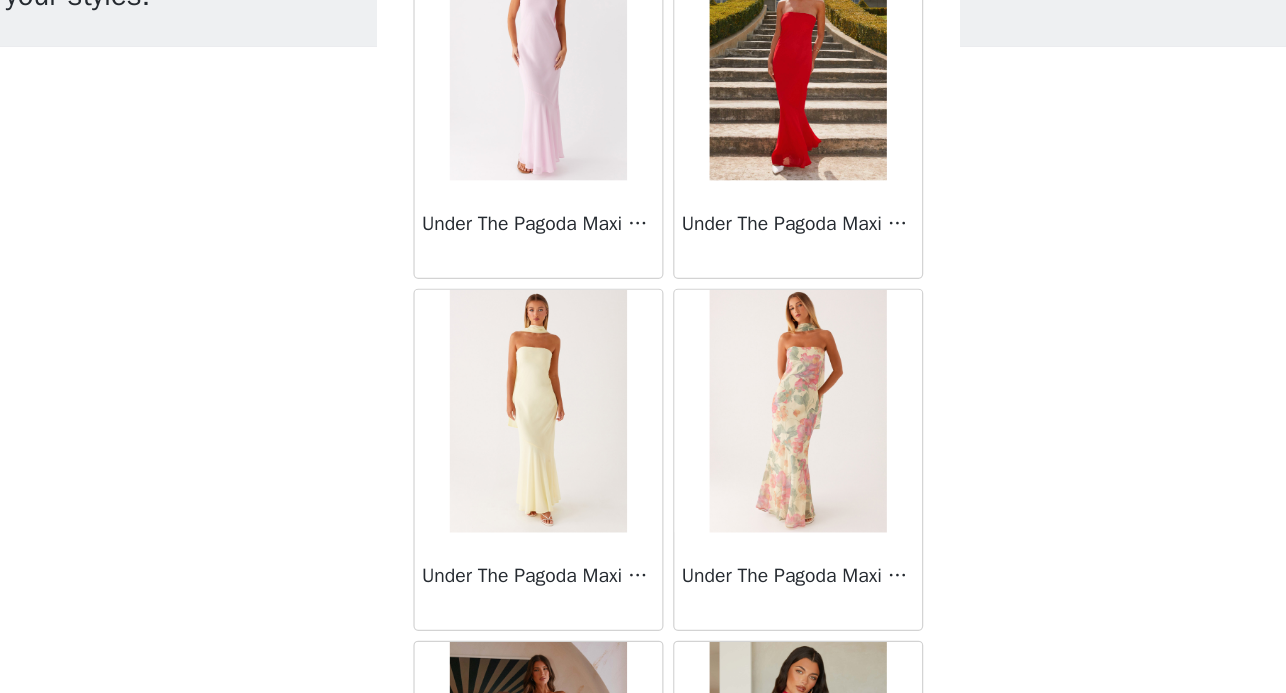 scroll, scrollTop: 60367, scrollLeft: 0, axis: vertical 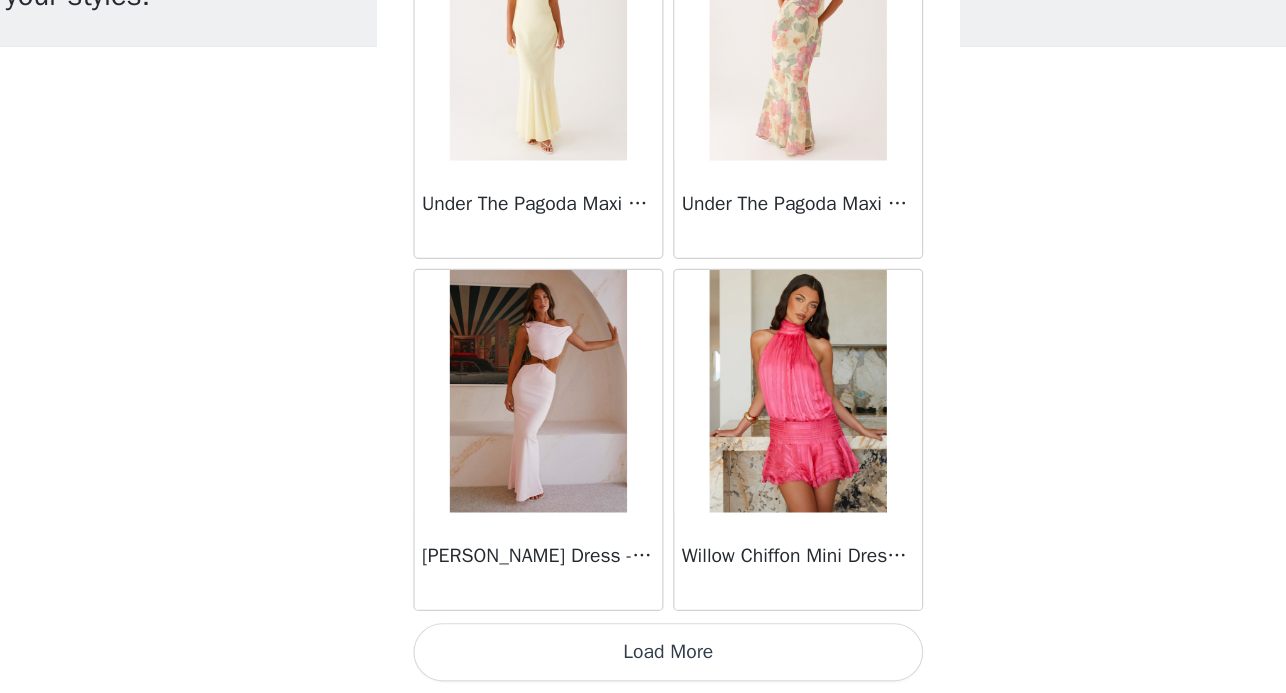 click on "Load More" at bounding box center [643, 659] 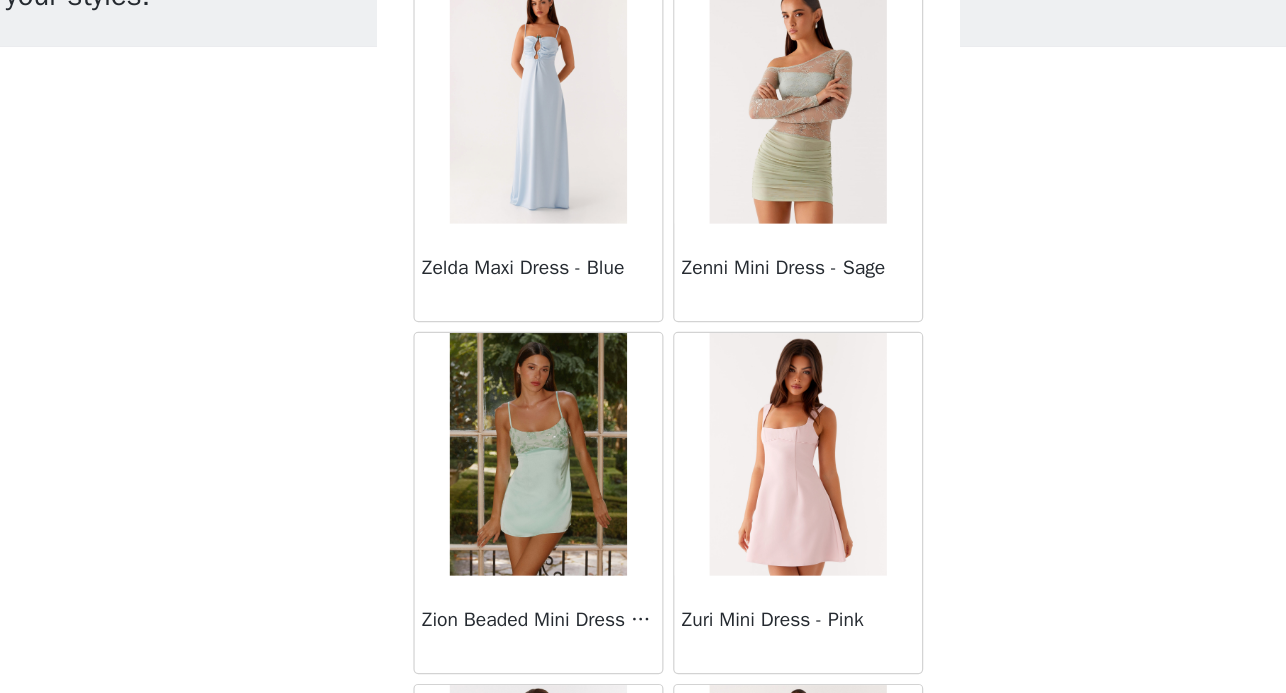 scroll, scrollTop: 62059, scrollLeft: 0, axis: vertical 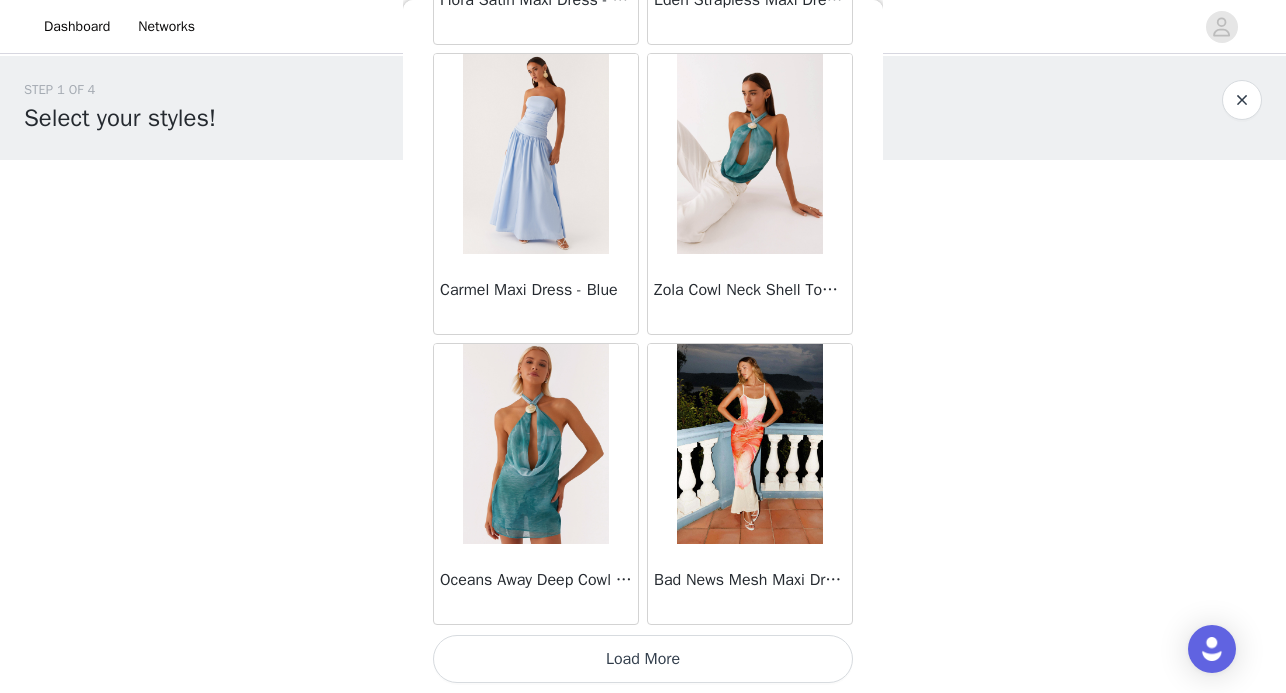 click on "Load More" at bounding box center [643, 659] 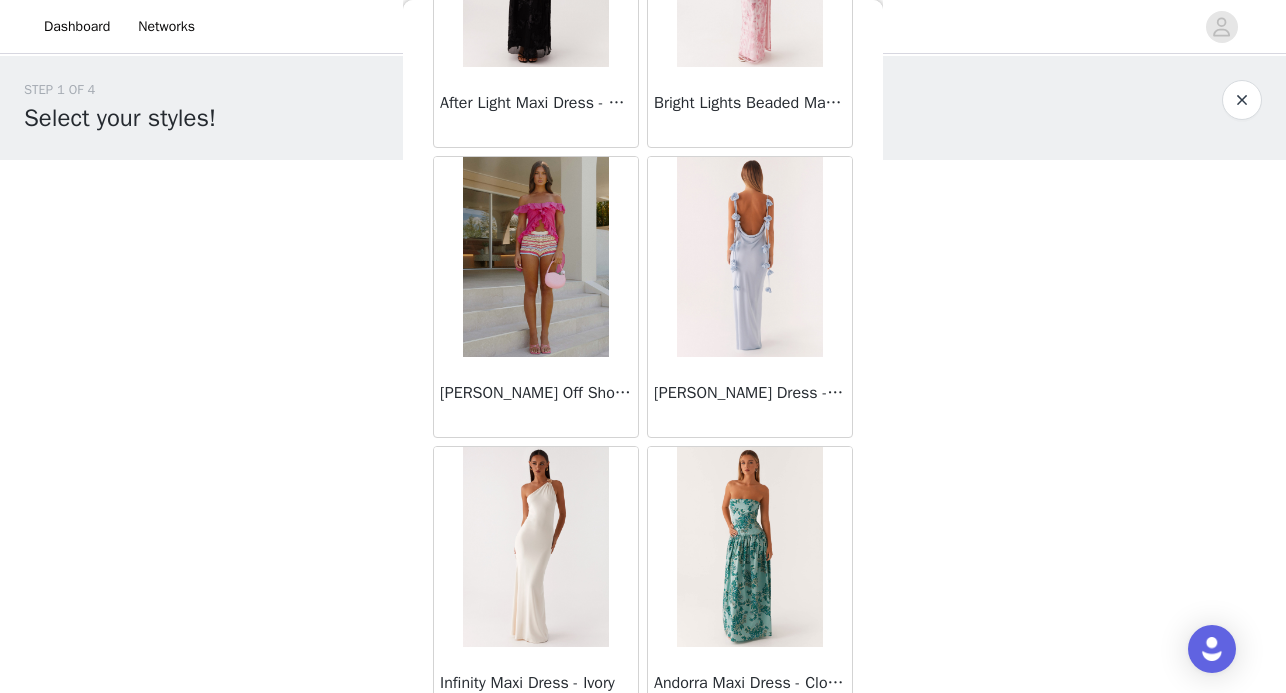 scroll, scrollTop: 64328, scrollLeft: 0, axis: vertical 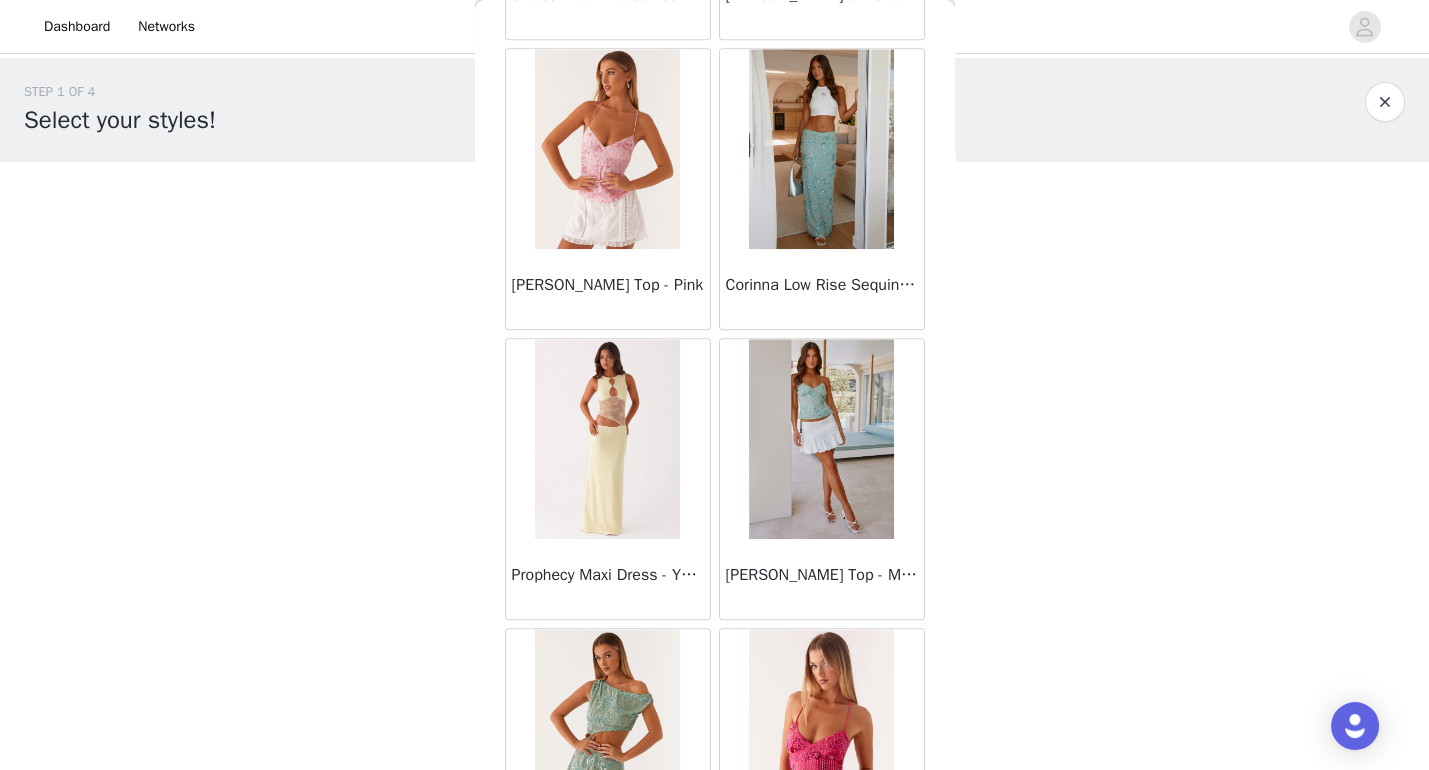click on "Load More" at bounding box center [715, 944] 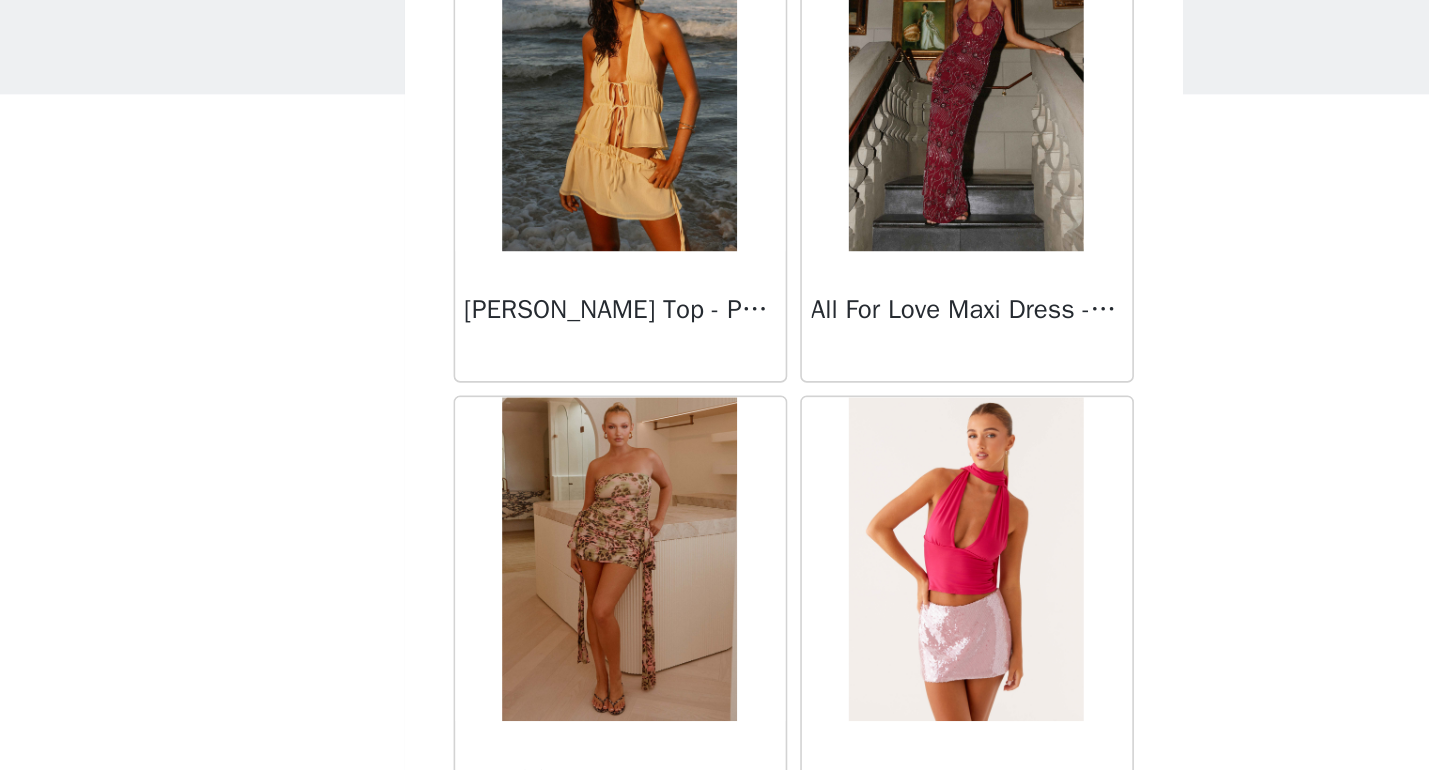 scroll, scrollTop: 68773, scrollLeft: 0, axis: vertical 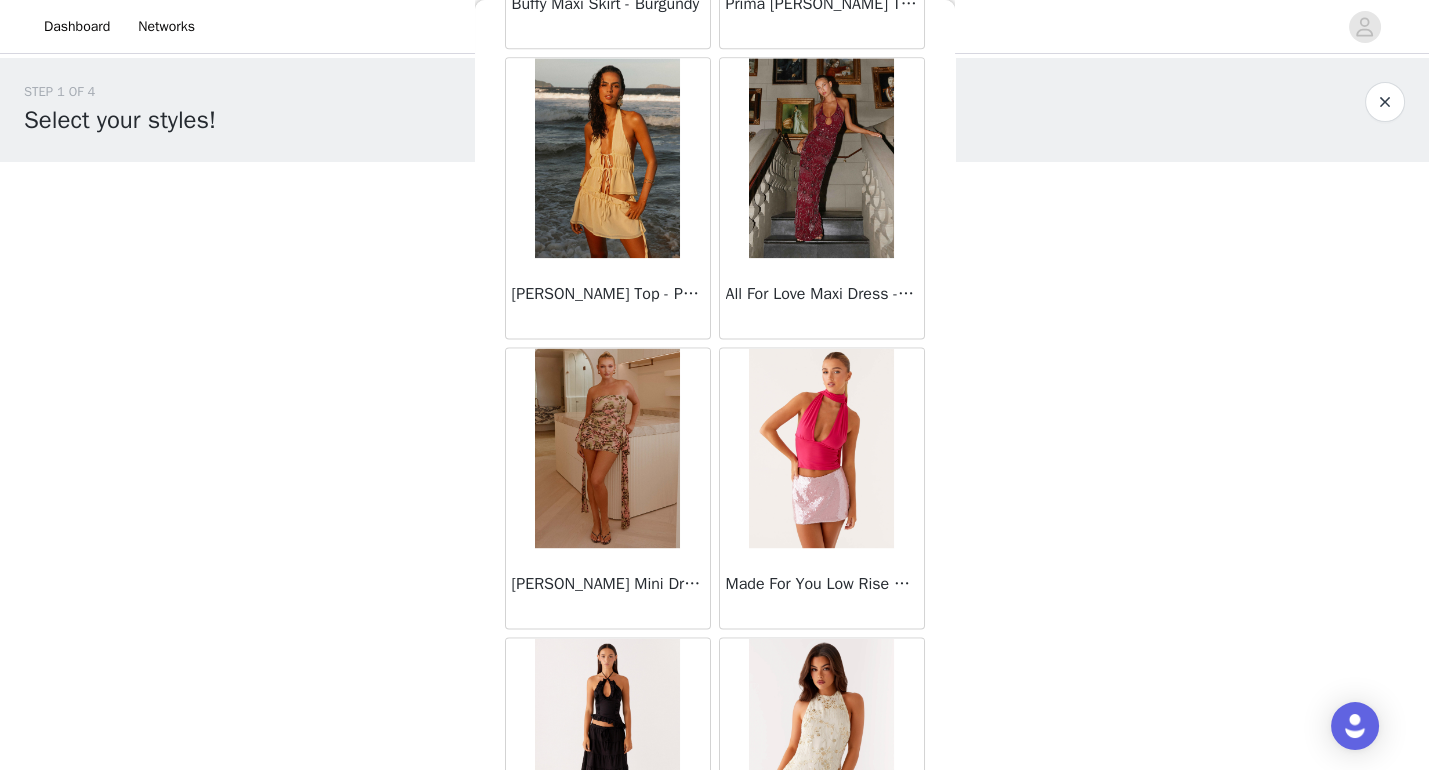 click on "Load More" at bounding box center (715, 953) 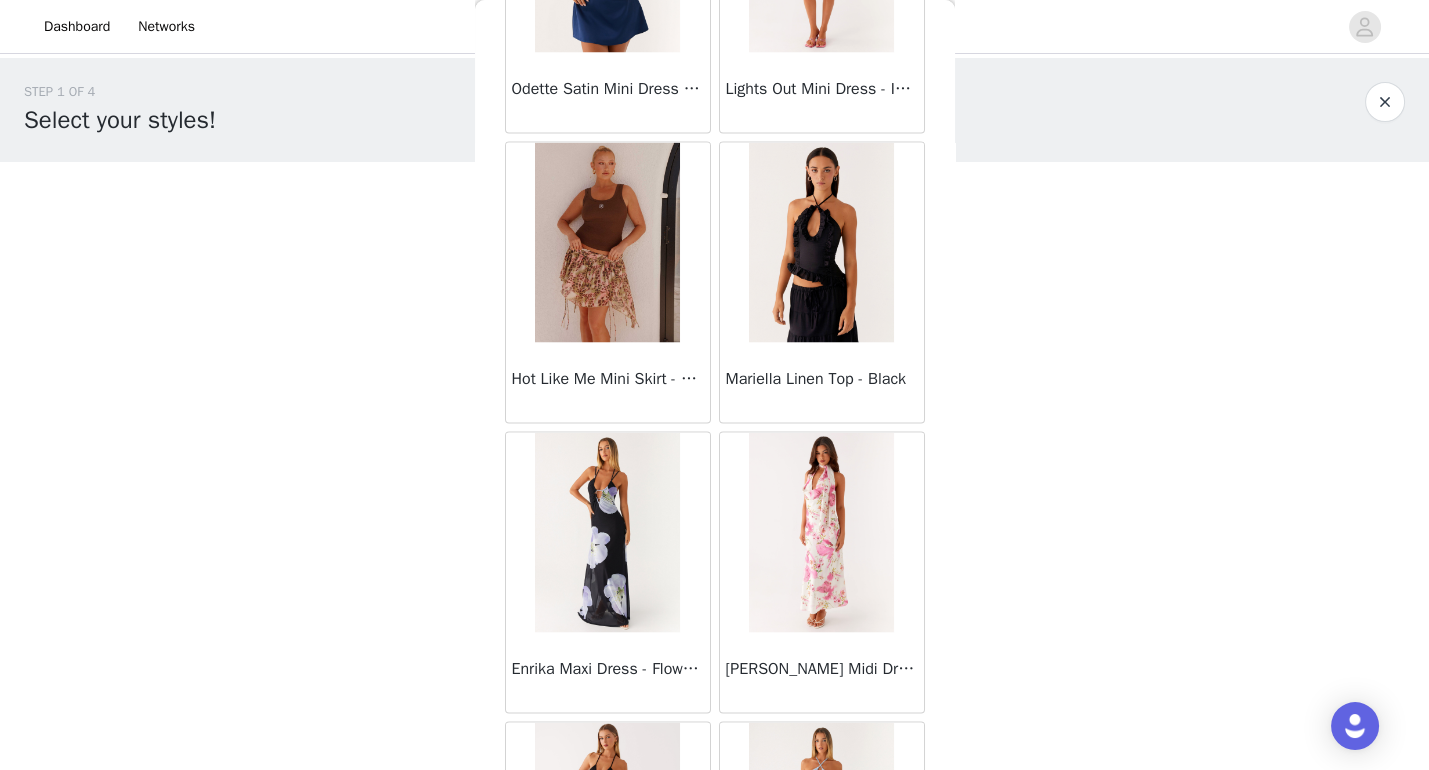 scroll, scrollTop: 71664, scrollLeft: 0, axis: vertical 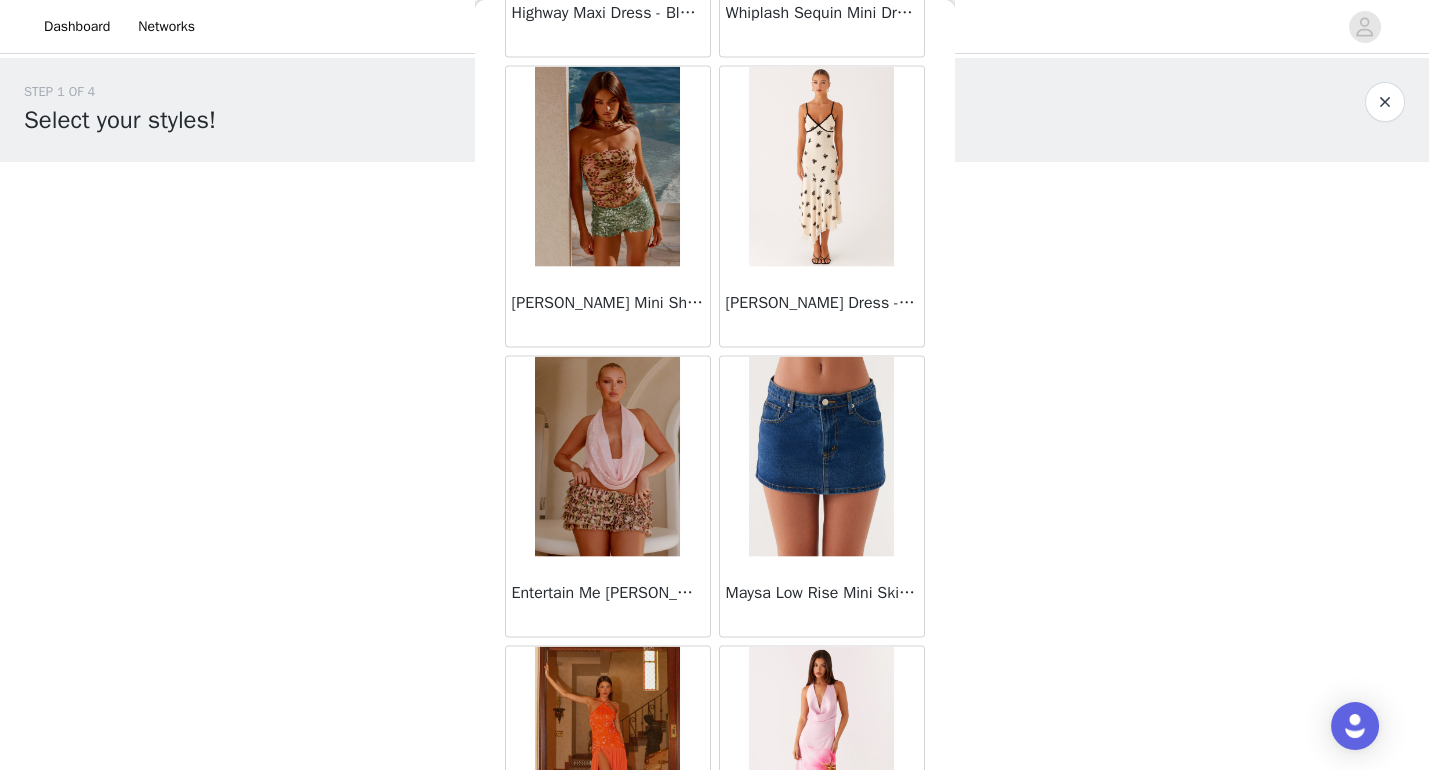 click on "Load More" at bounding box center (715, 962) 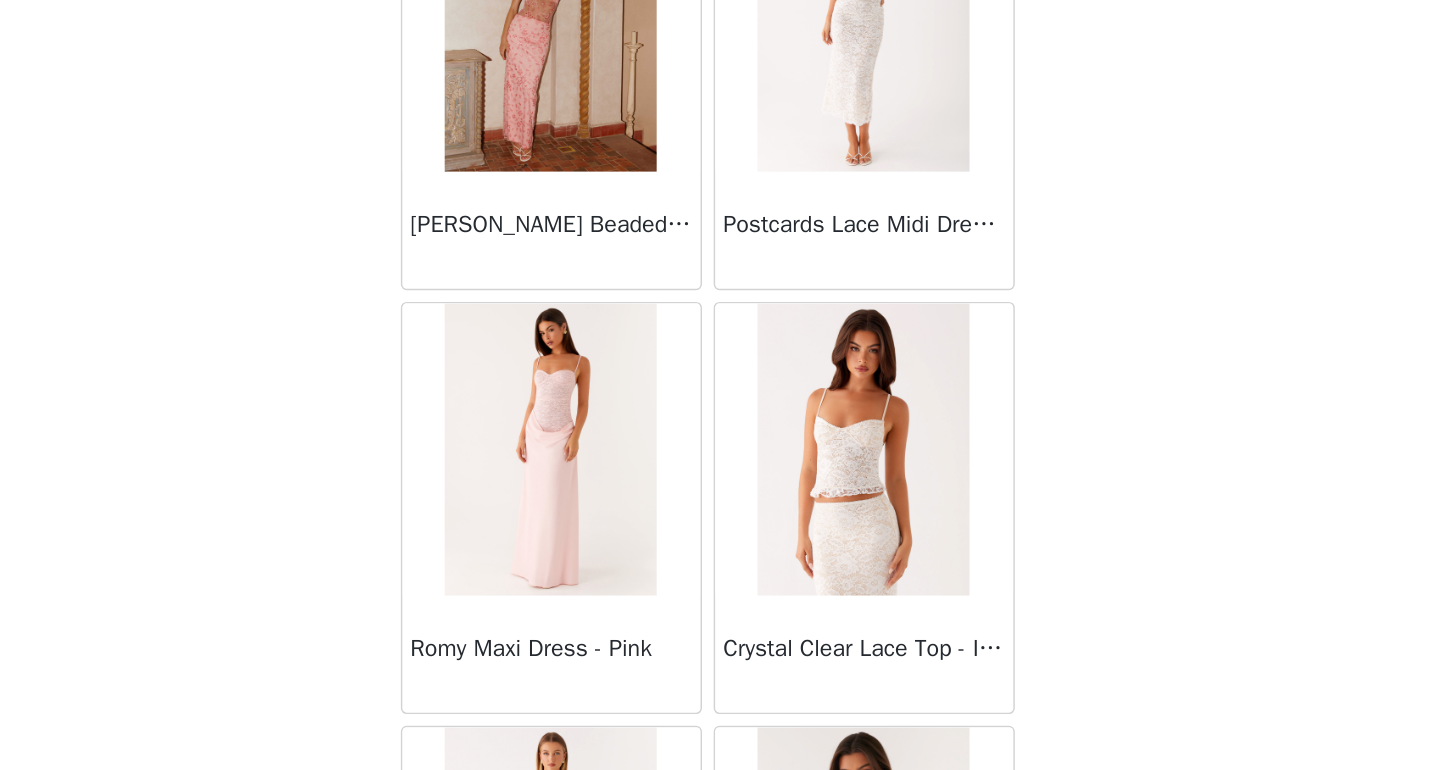 scroll, scrollTop: 72793, scrollLeft: 0, axis: vertical 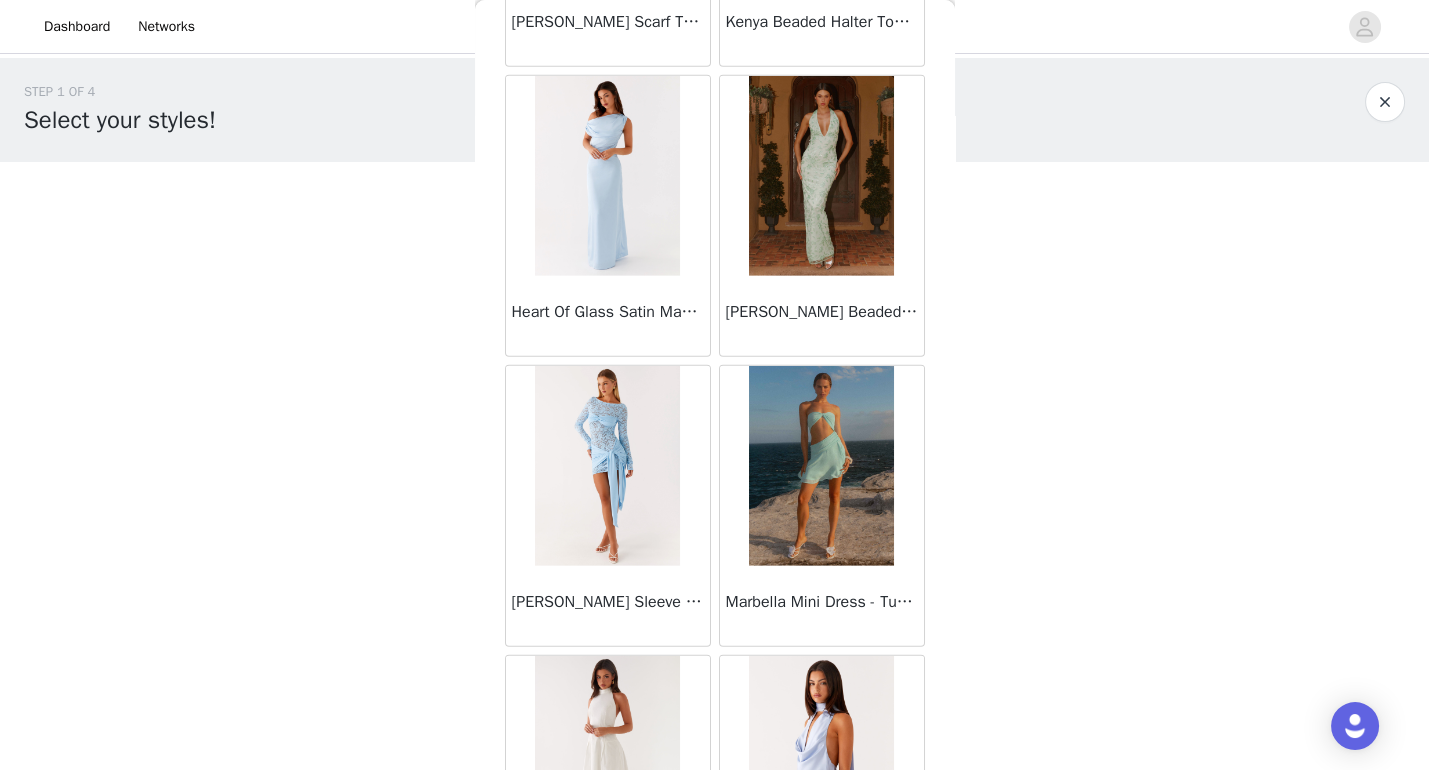 click on "Load More" at bounding box center (715, 971) 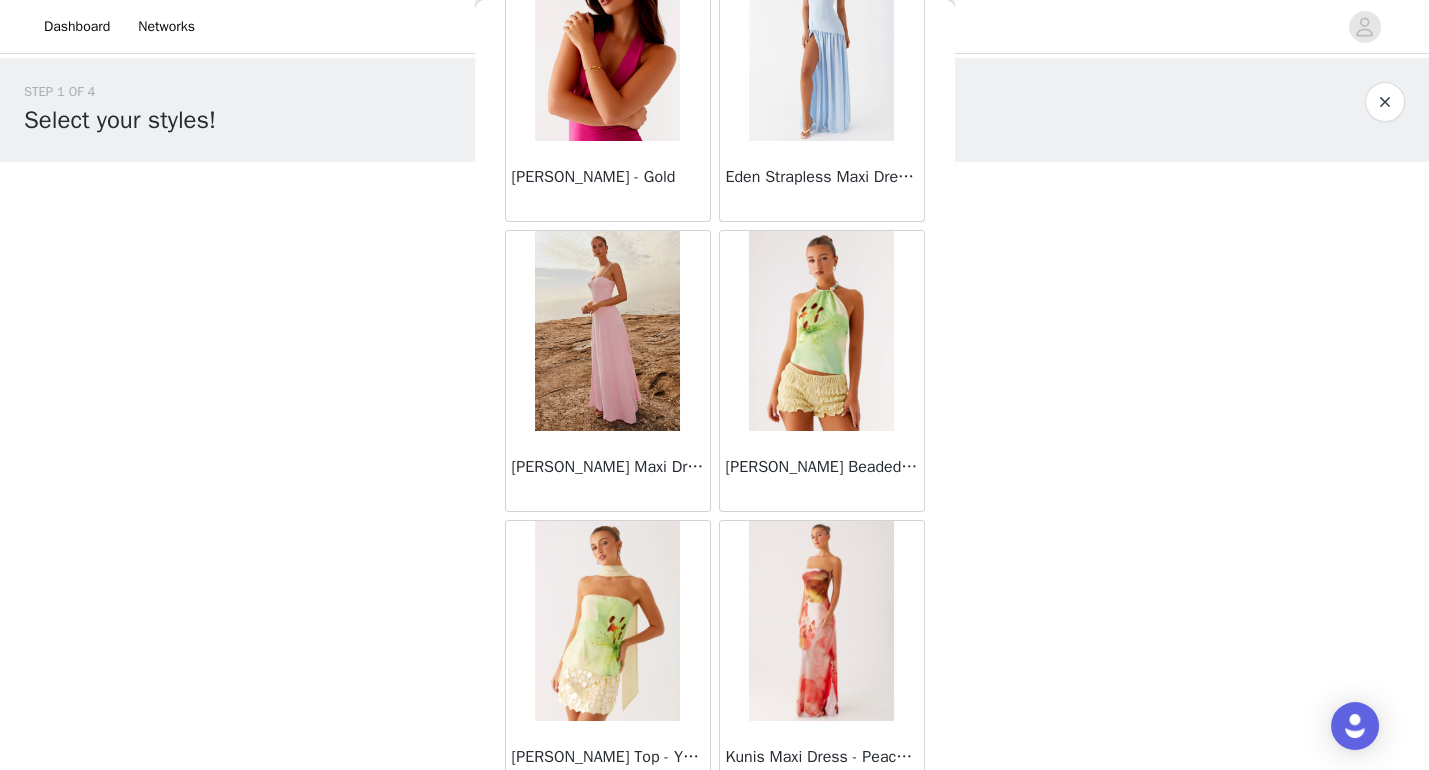 scroll, scrollTop: 77446, scrollLeft: 0, axis: vertical 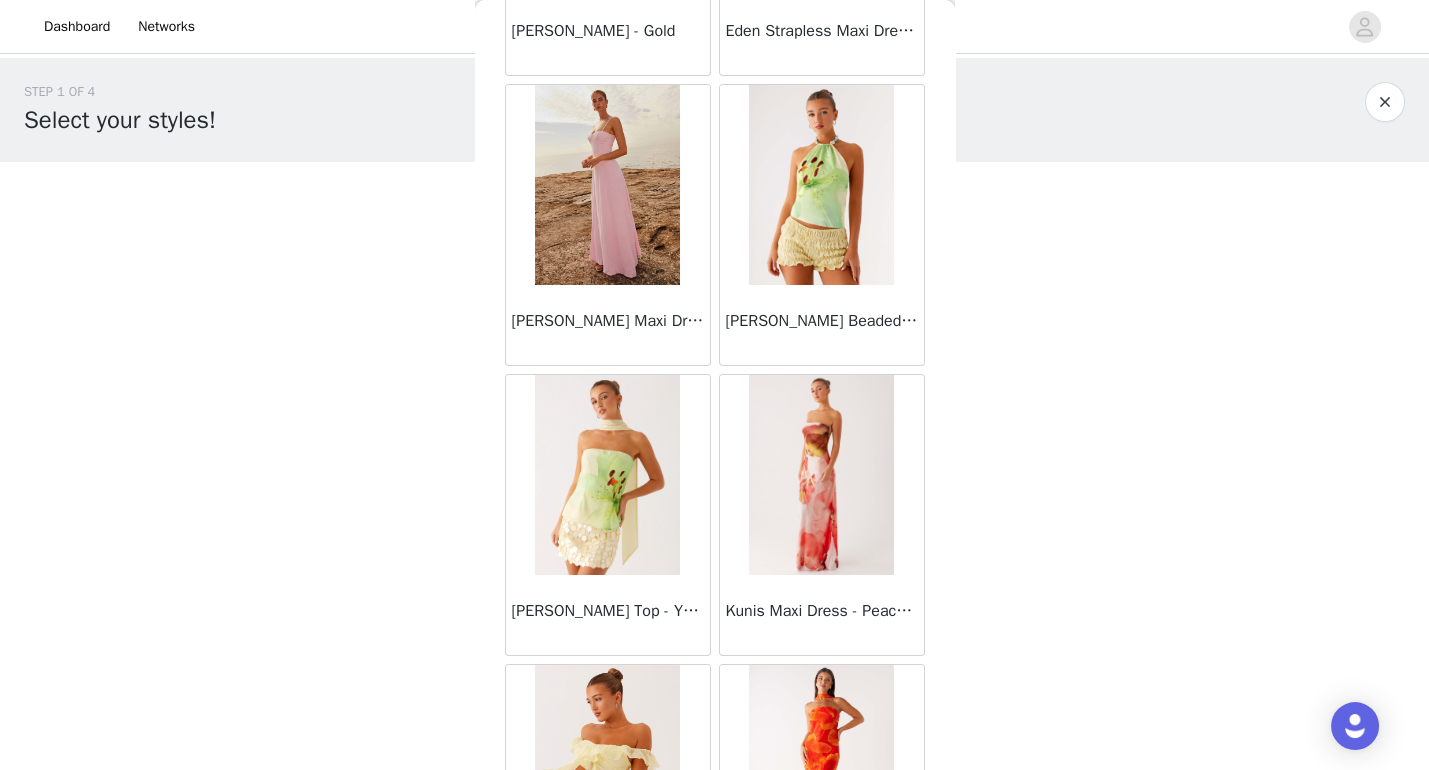 click on "Load More" at bounding box center [715, 980] 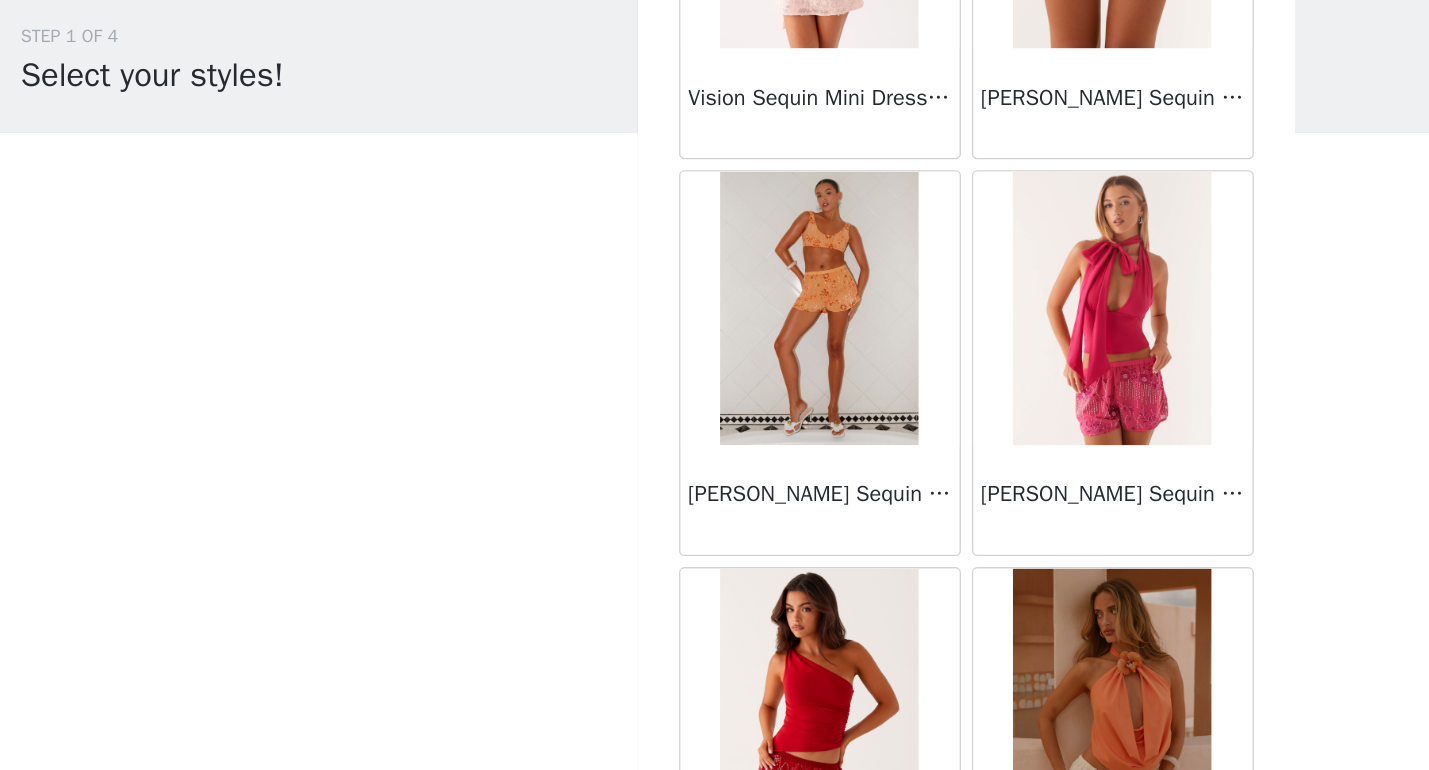 scroll, scrollTop: 80273, scrollLeft: 0, axis: vertical 